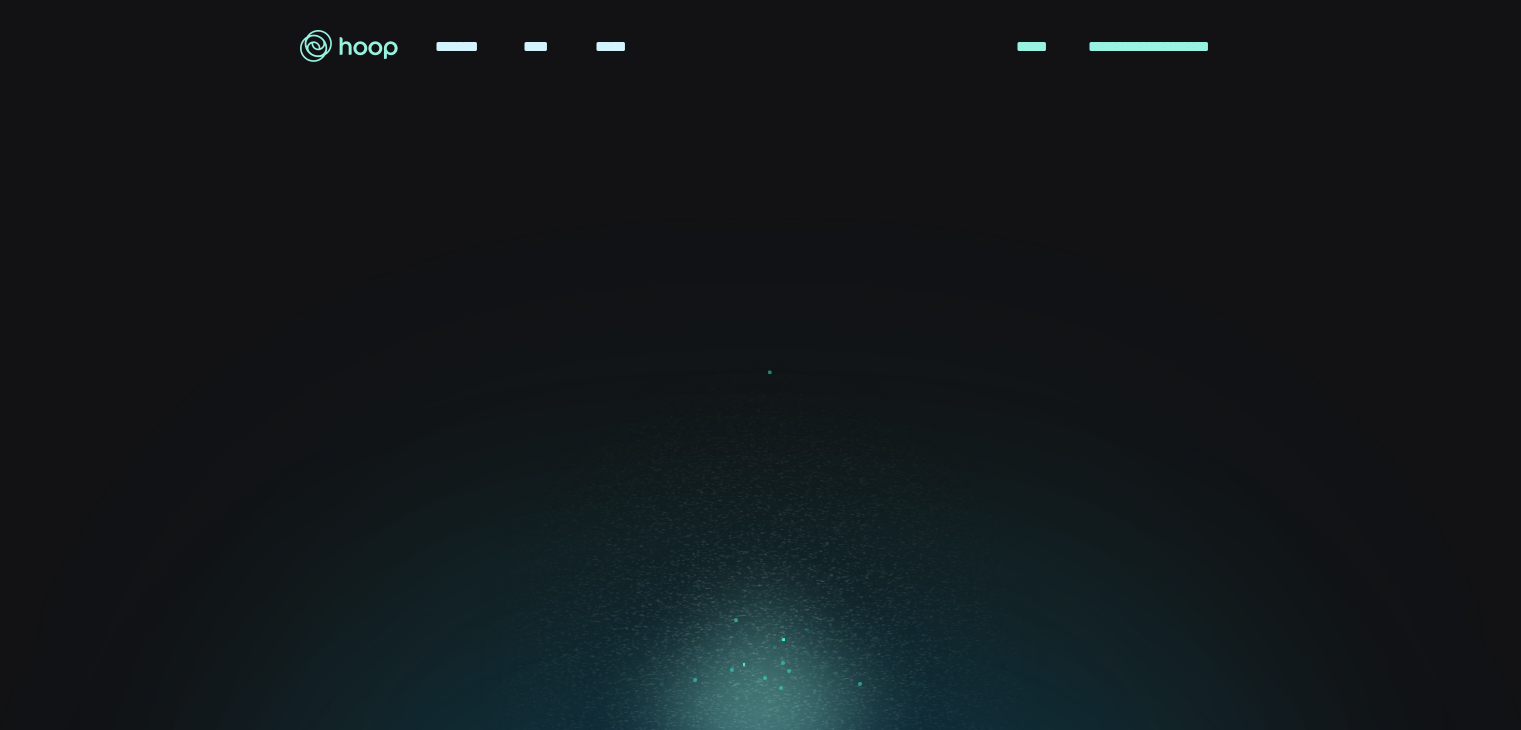 scroll, scrollTop: 0, scrollLeft: 0, axis: both 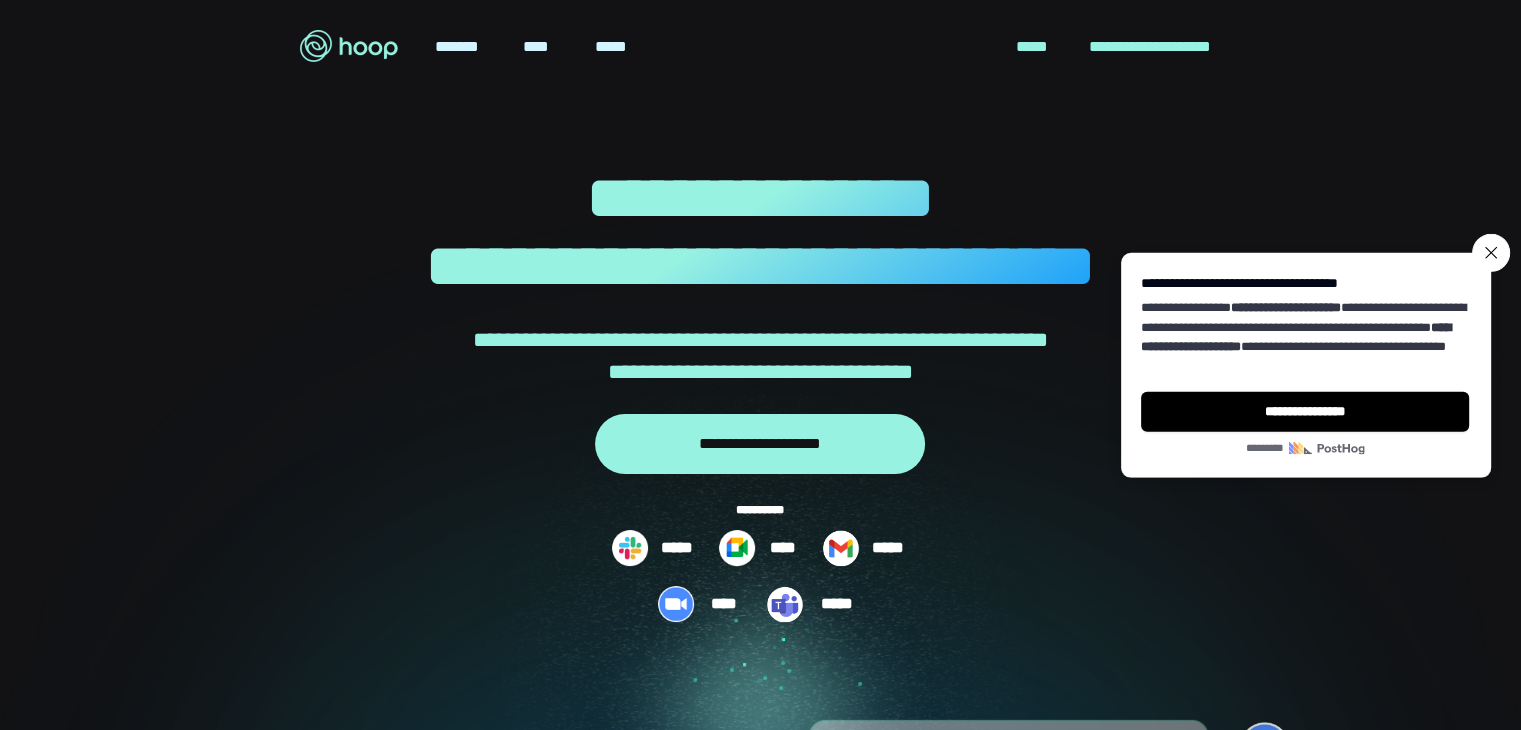 click on "**********" at bounding box center [760, 623] 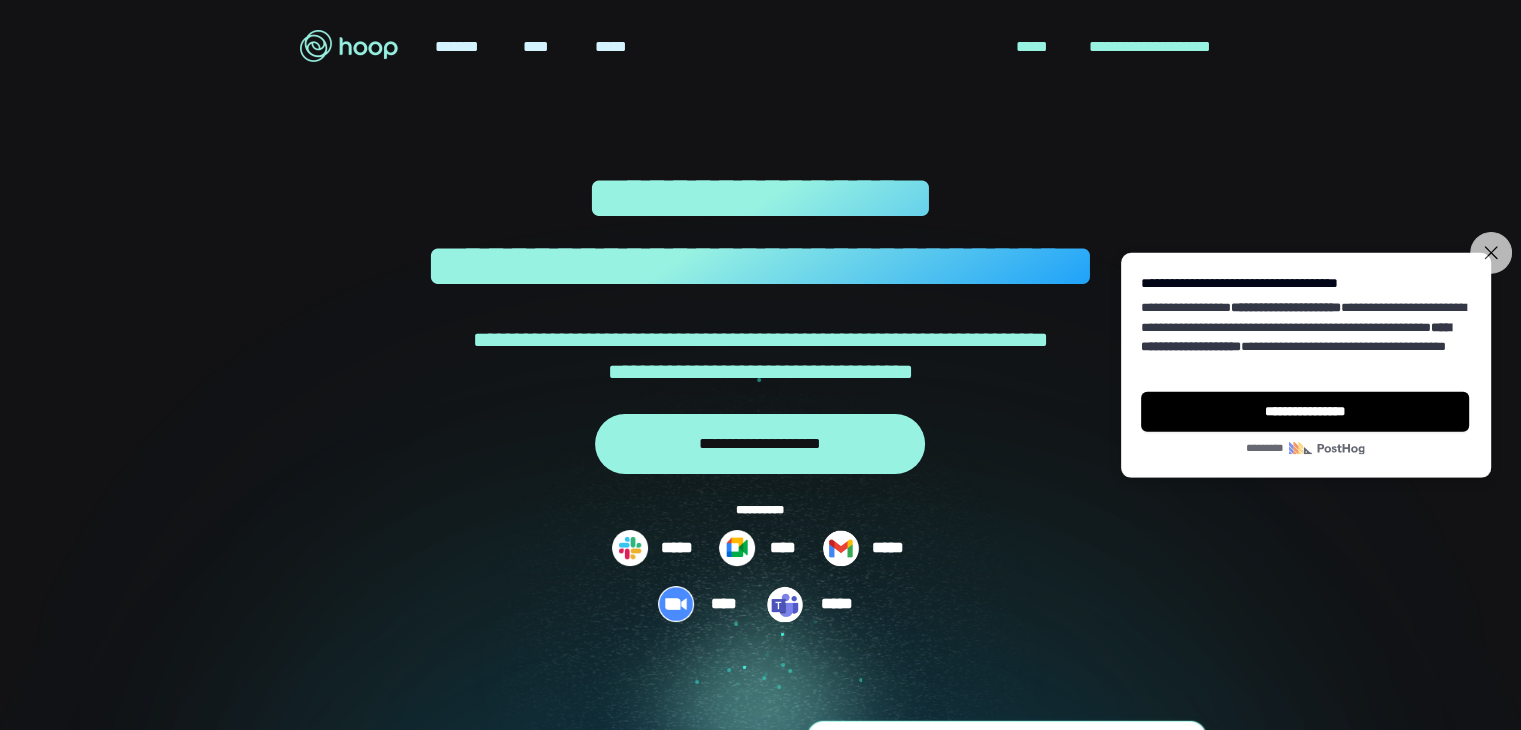 click on "**********" at bounding box center [1491, 253] 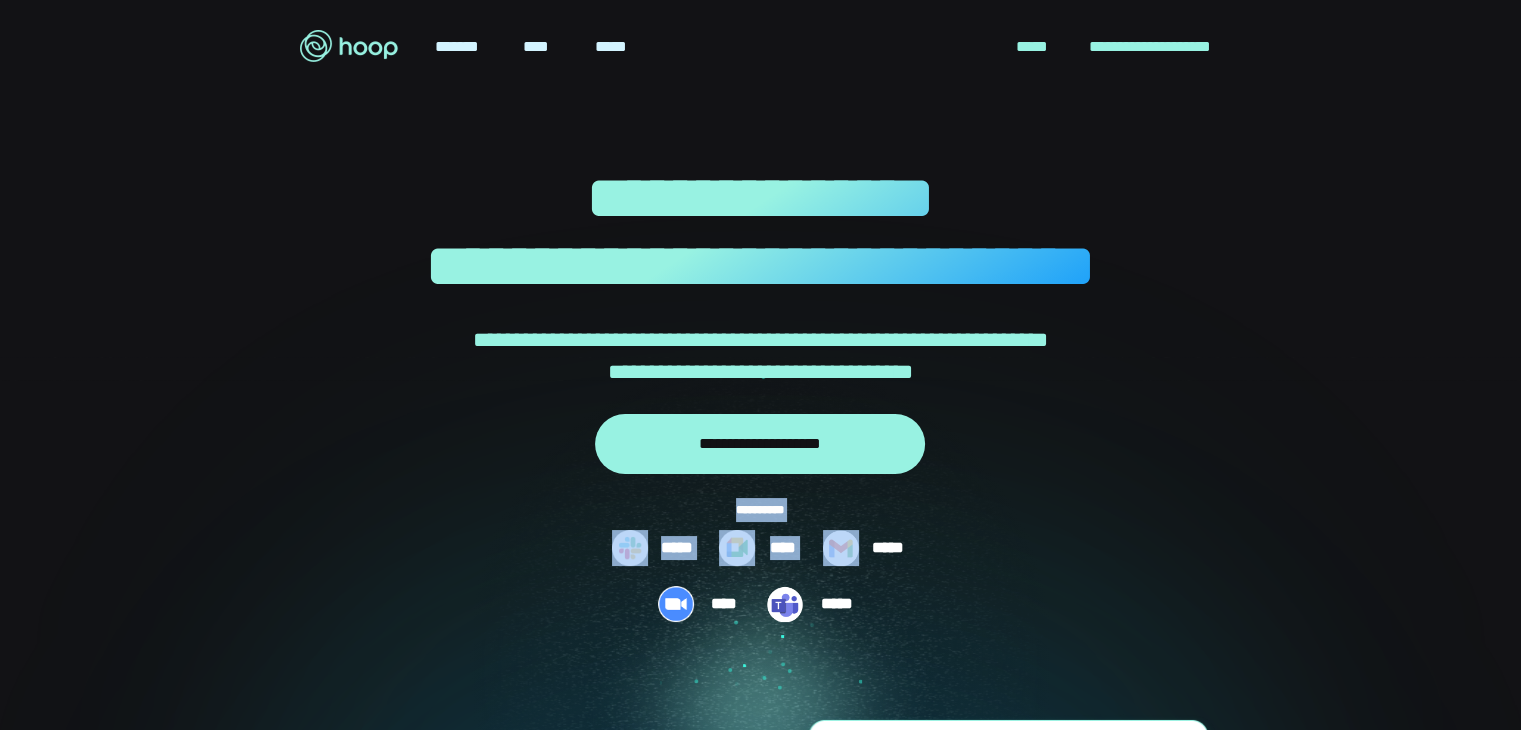 drag, startPoint x: 725, startPoint y: 507, endPoint x: 831, endPoint y: 534, distance: 109.38464 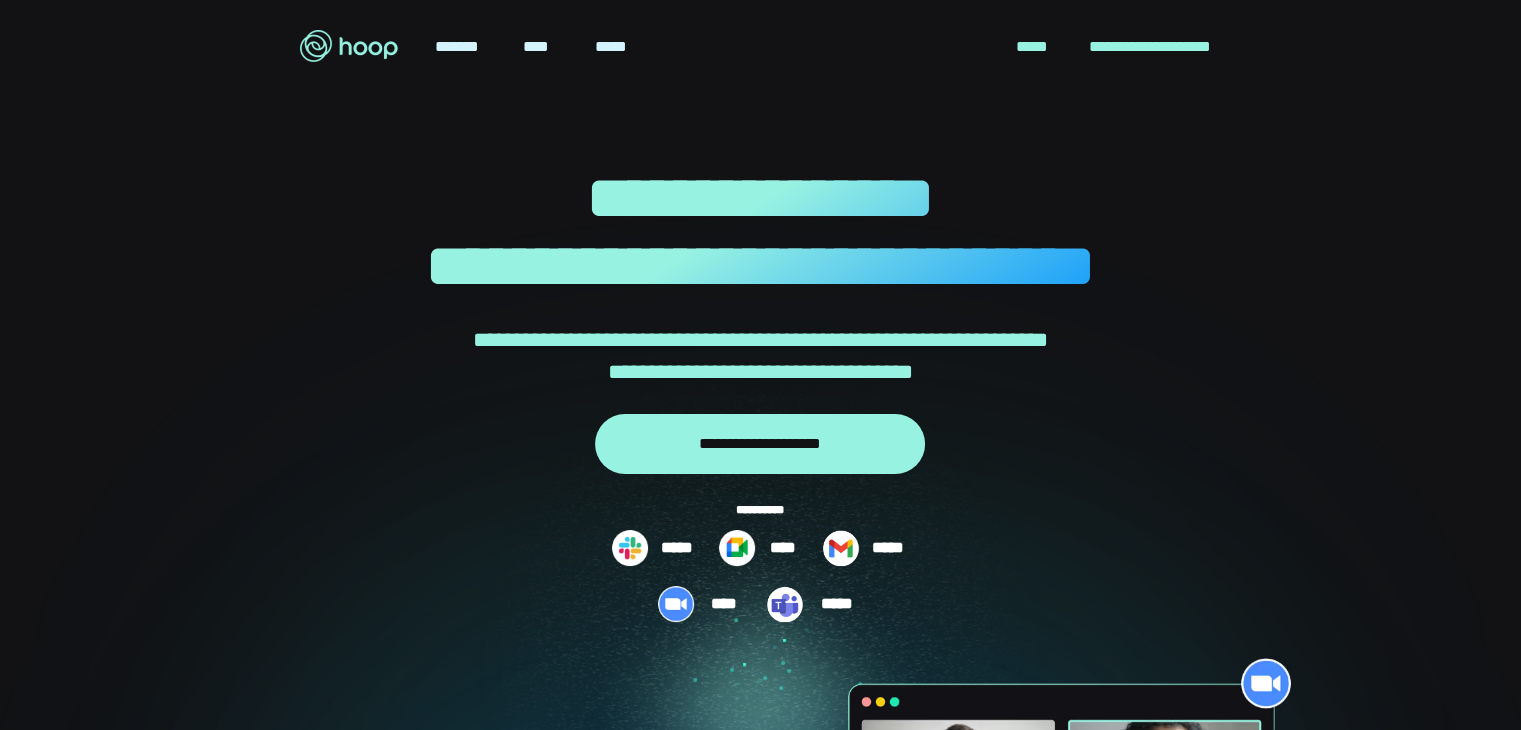 click on "**********" at bounding box center (760, 284) 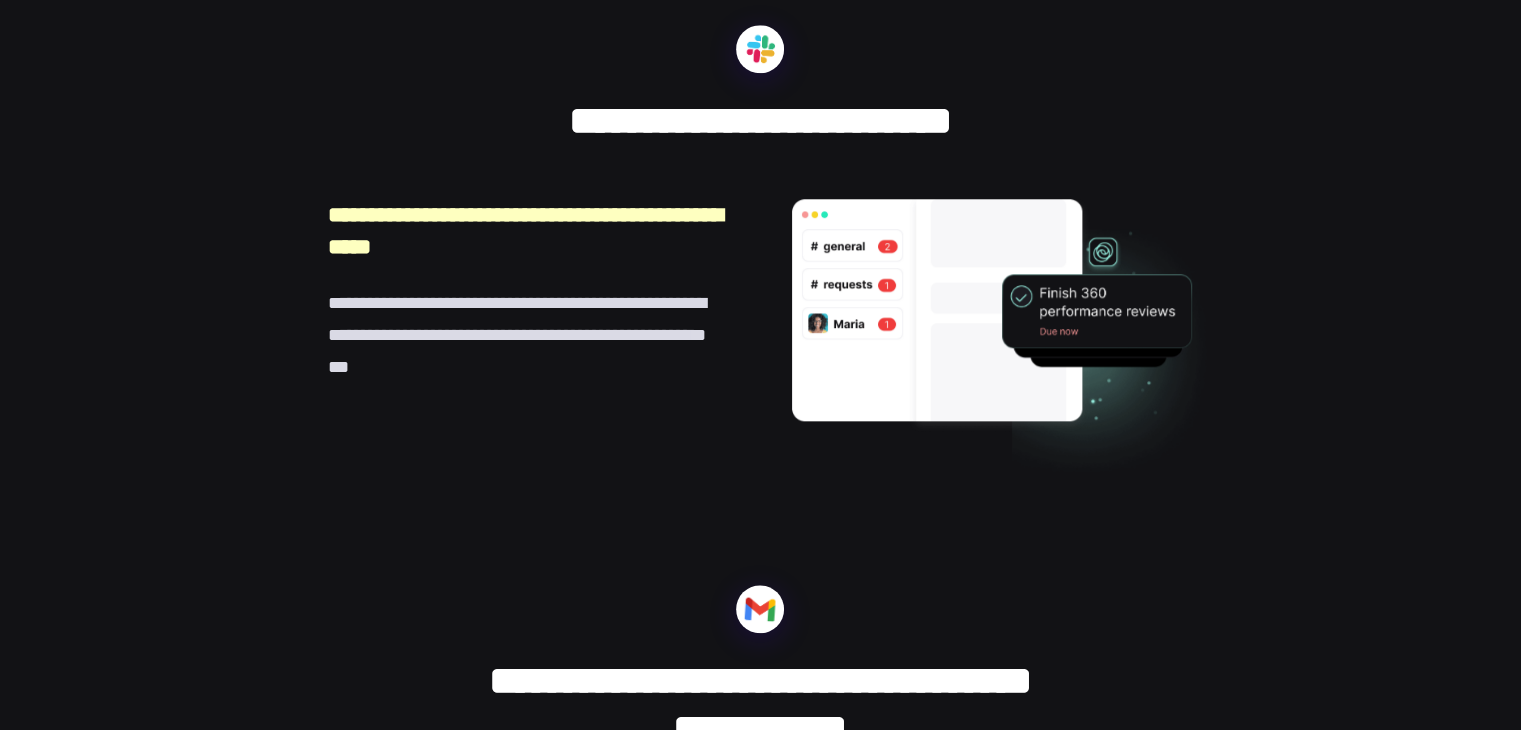 scroll, scrollTop: 2500, scrollLeft: 0, axis: vertical 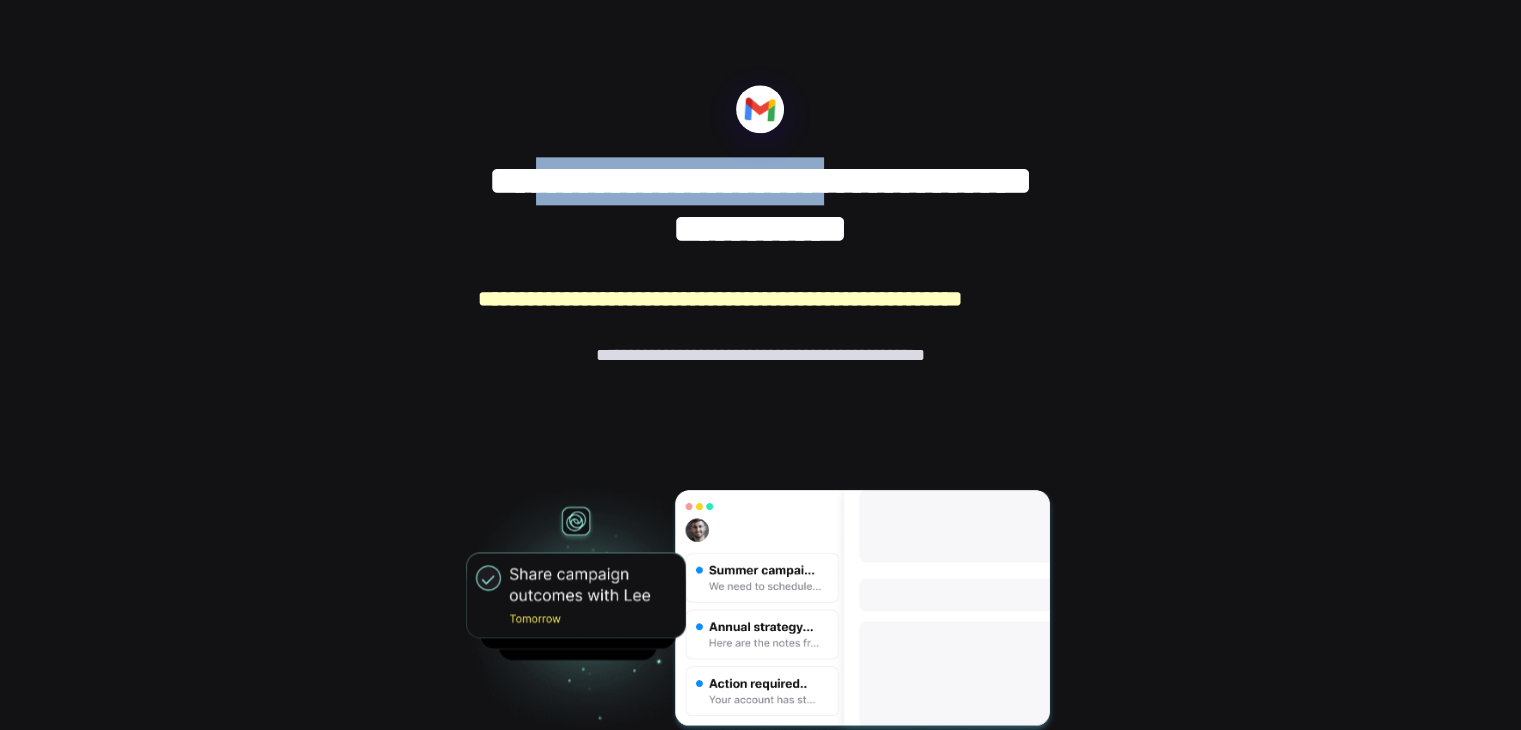 drag, startPoint x: 555, startPoint y: 189, endPoint x: 899, endPoint y: 188, distance: 344.00146 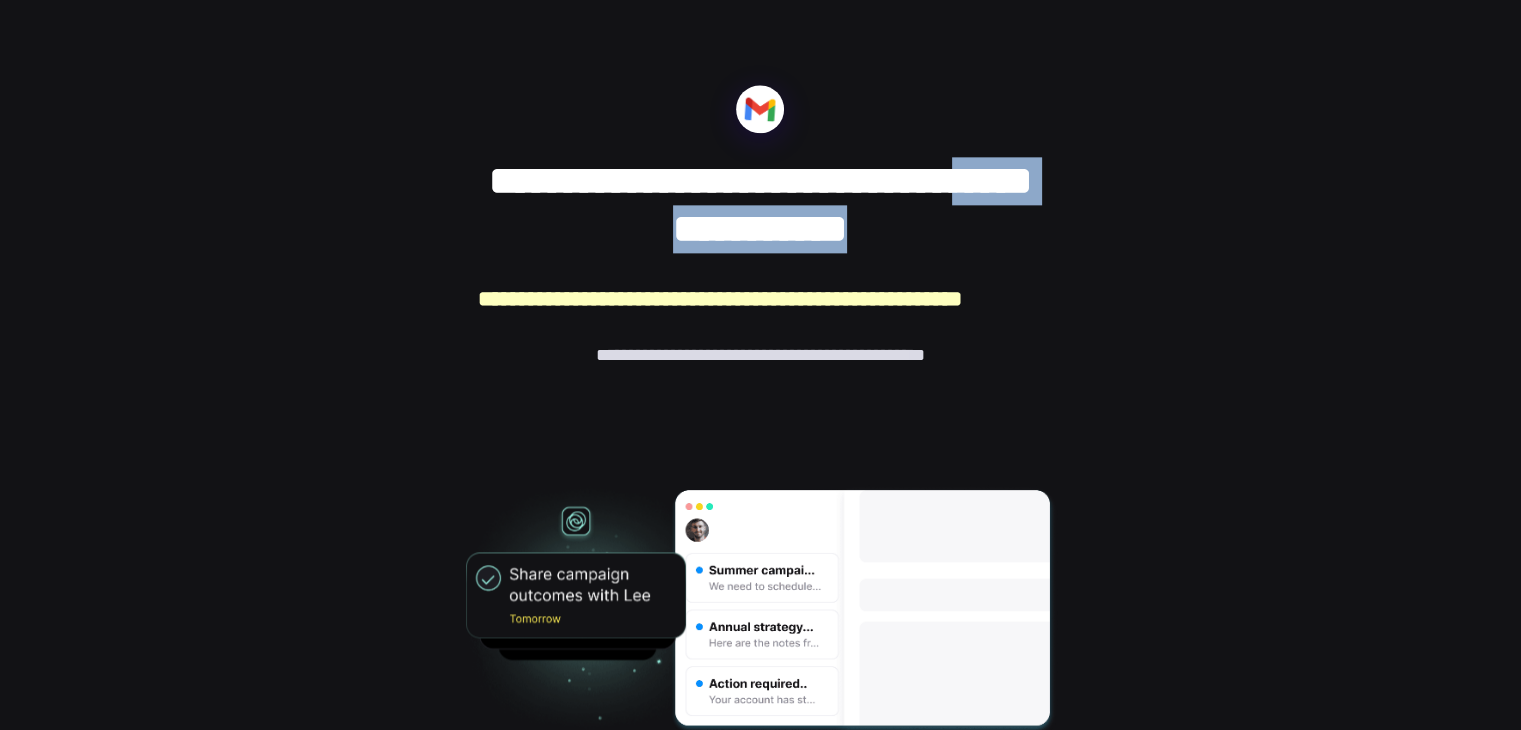 drag, startPoint x: 590, startPoint y: 240, endPoint x: 975, endPoint y: 241, distance: 385.0013 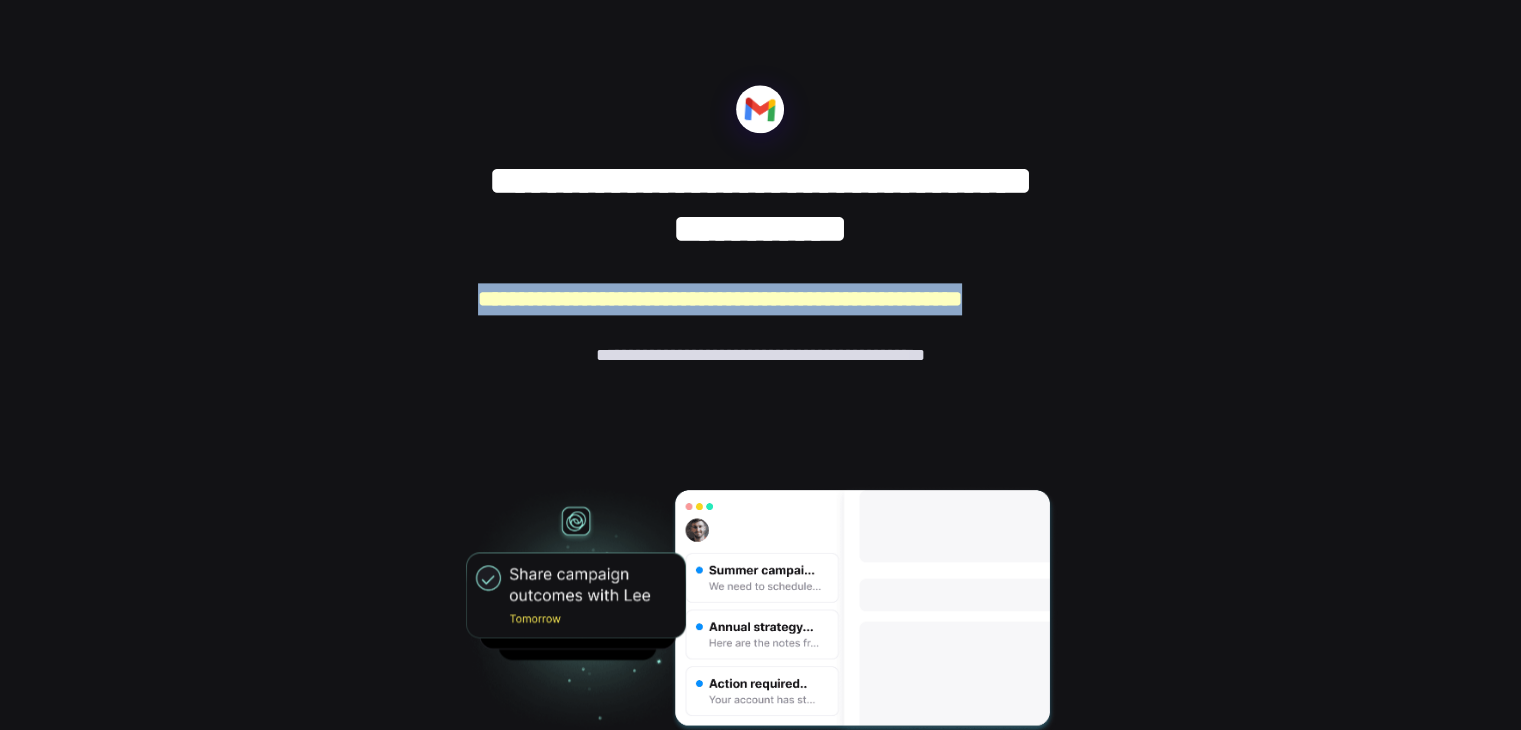 drag, startPoint x: 476, startPoint y: 295, endPoint x: 1067, endPoint y: 303, distance: 591.05414 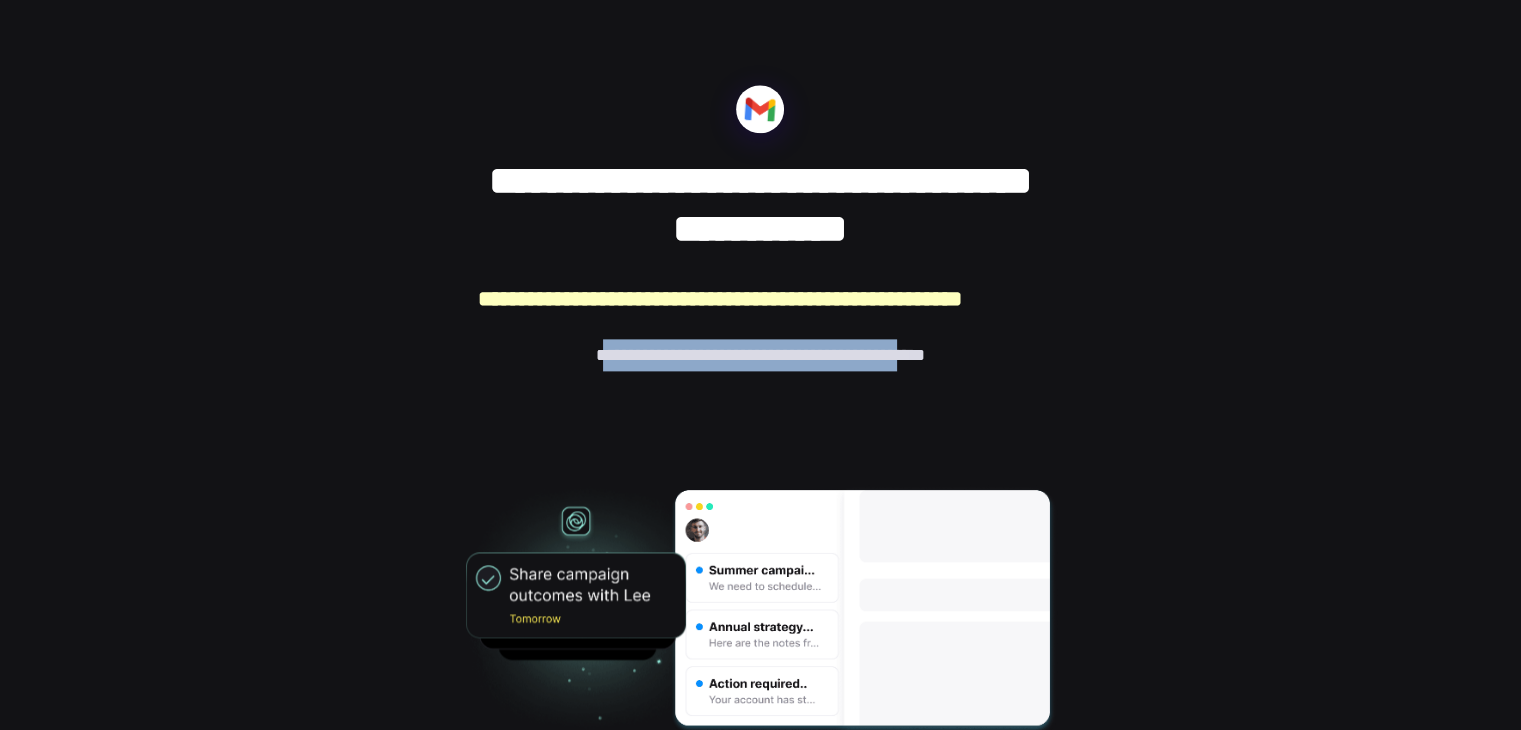 drag, startPoint x: 575, startPoint y: 360, endPoint x: 924, endPoint y: 359, distance: 349.00143 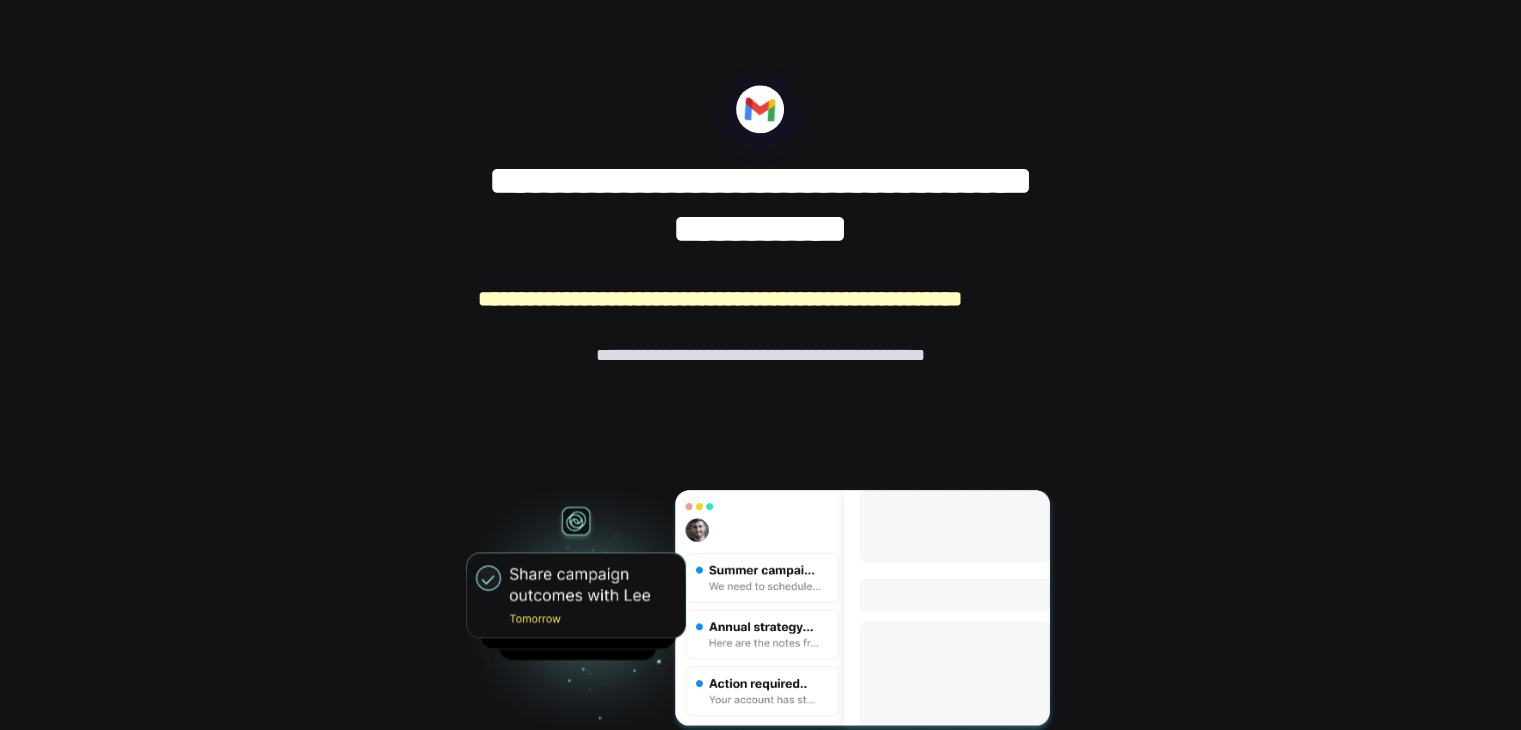 click on "**********" at bounding box center (760, 374) 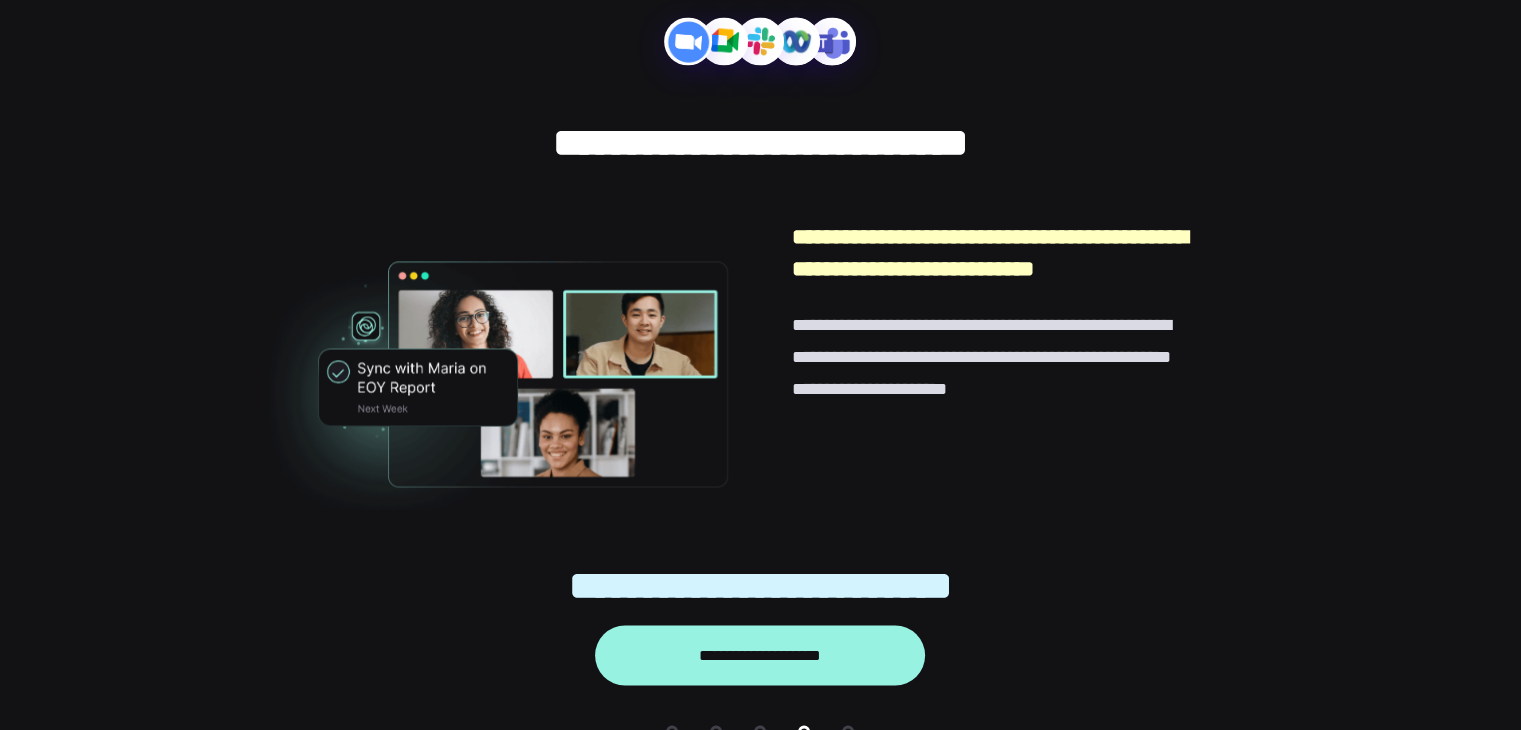 scroll, scrollTop: 3400, scrollLeft: 0, axis: vertical 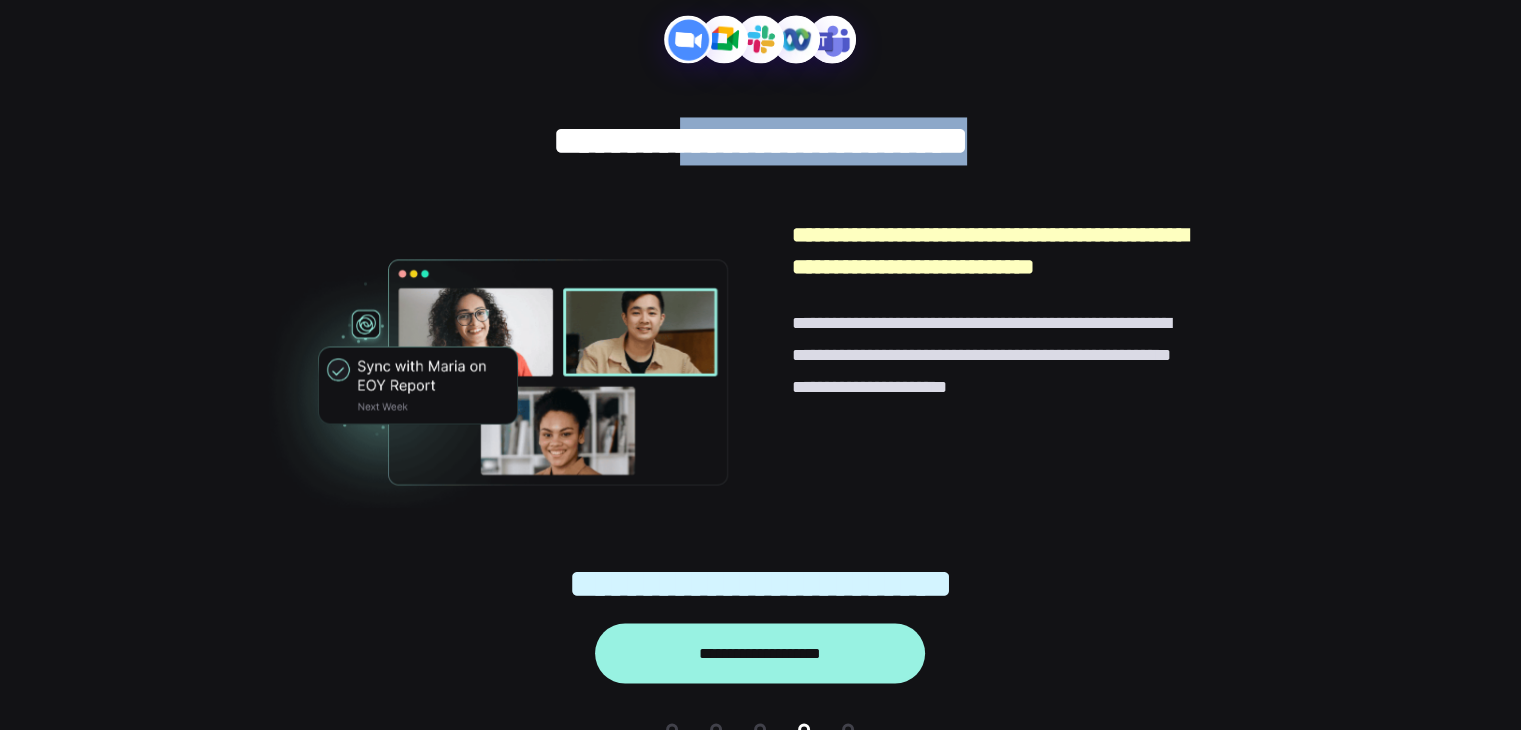 drag, startPoint x: 676, startPoint y: 149, endPoint x: 1036, endPoint y: 149, distance: 360 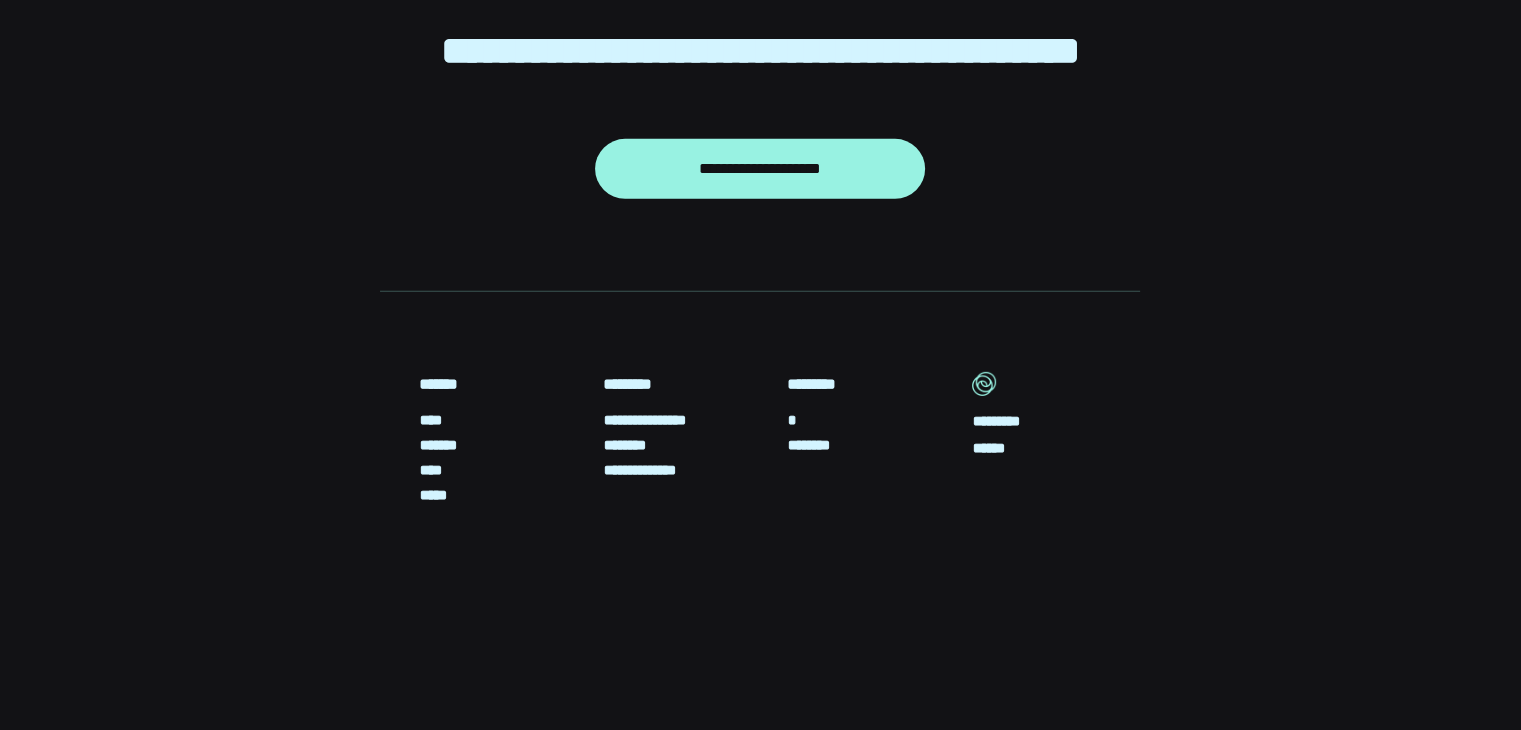 scroll, scrollTop: 6292, scrollLeft: 0, axis: vertical 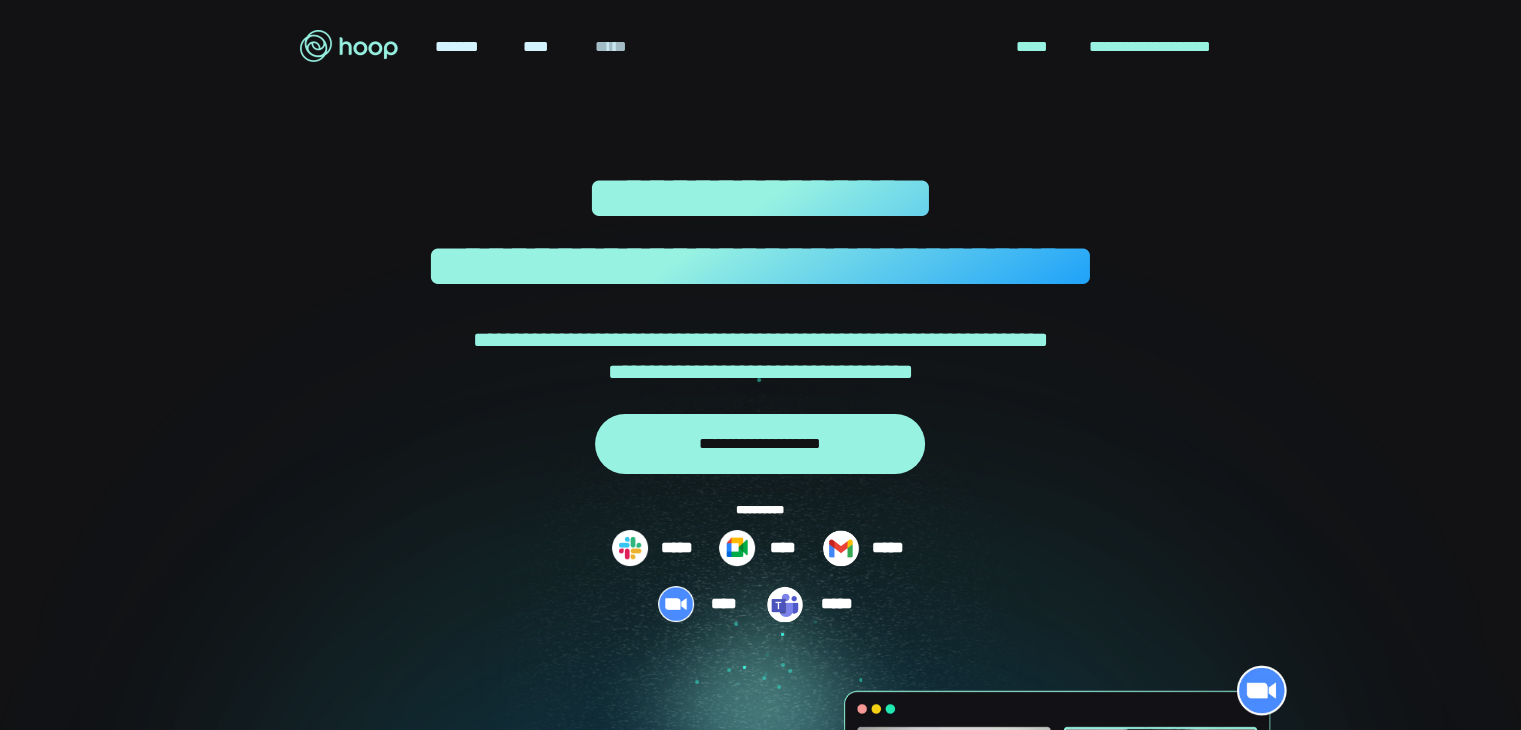 click on "*****" at bounding box center (611, 47) 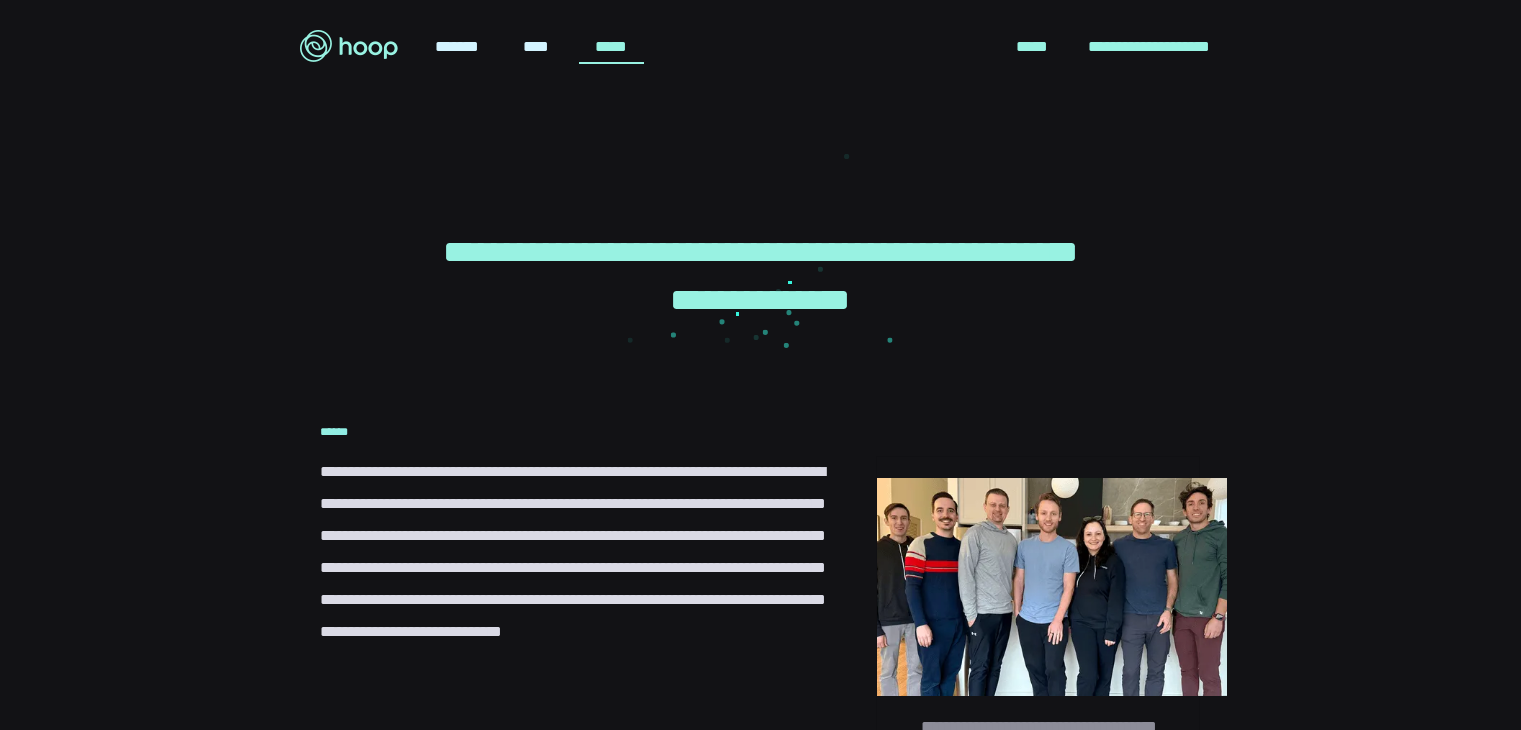 scroll, scrollTop: 0, scrollLeft: 0, axis: both 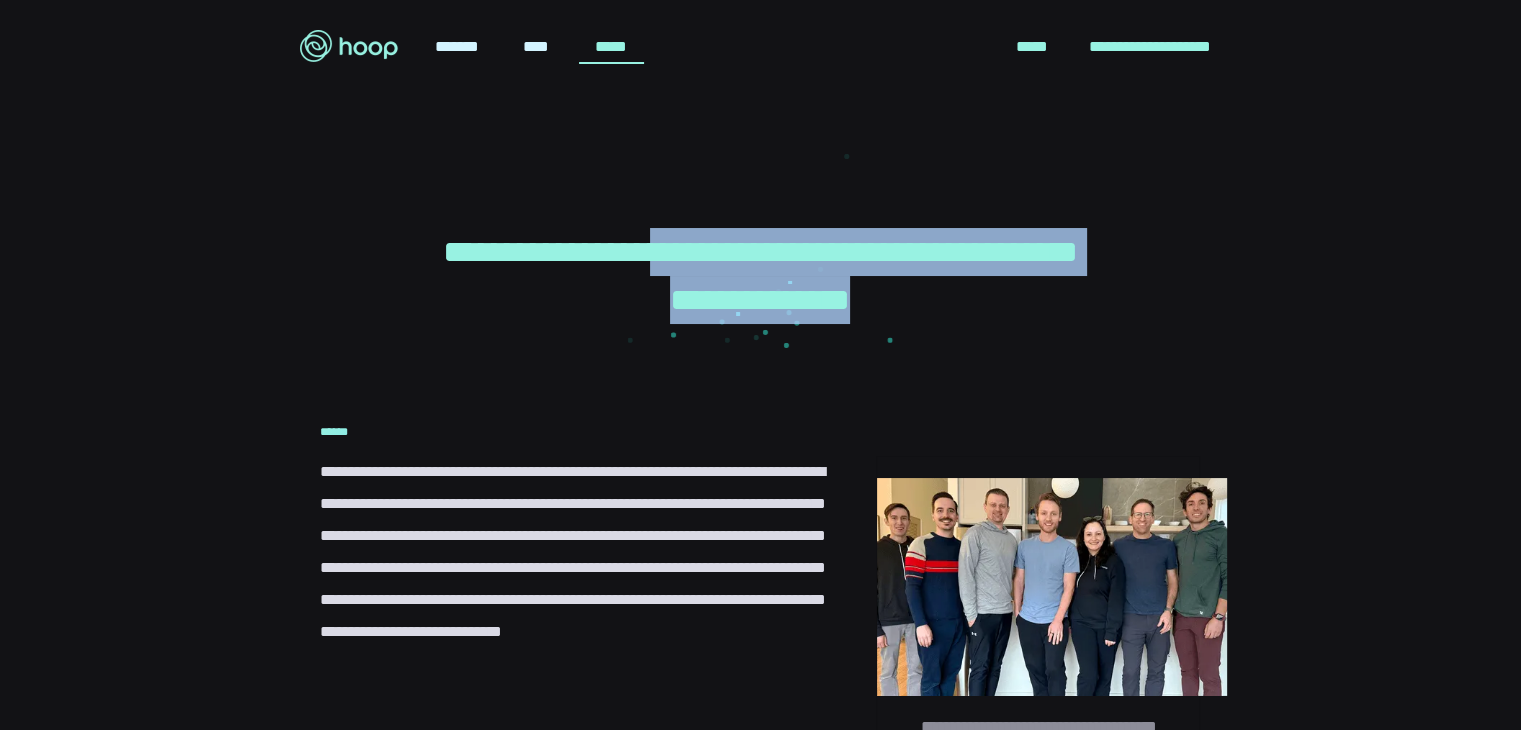 drag, startPoint x: 712, startPoint y: 259, endPoint x: 1074, endPoint y: 289, distance: 363.24097 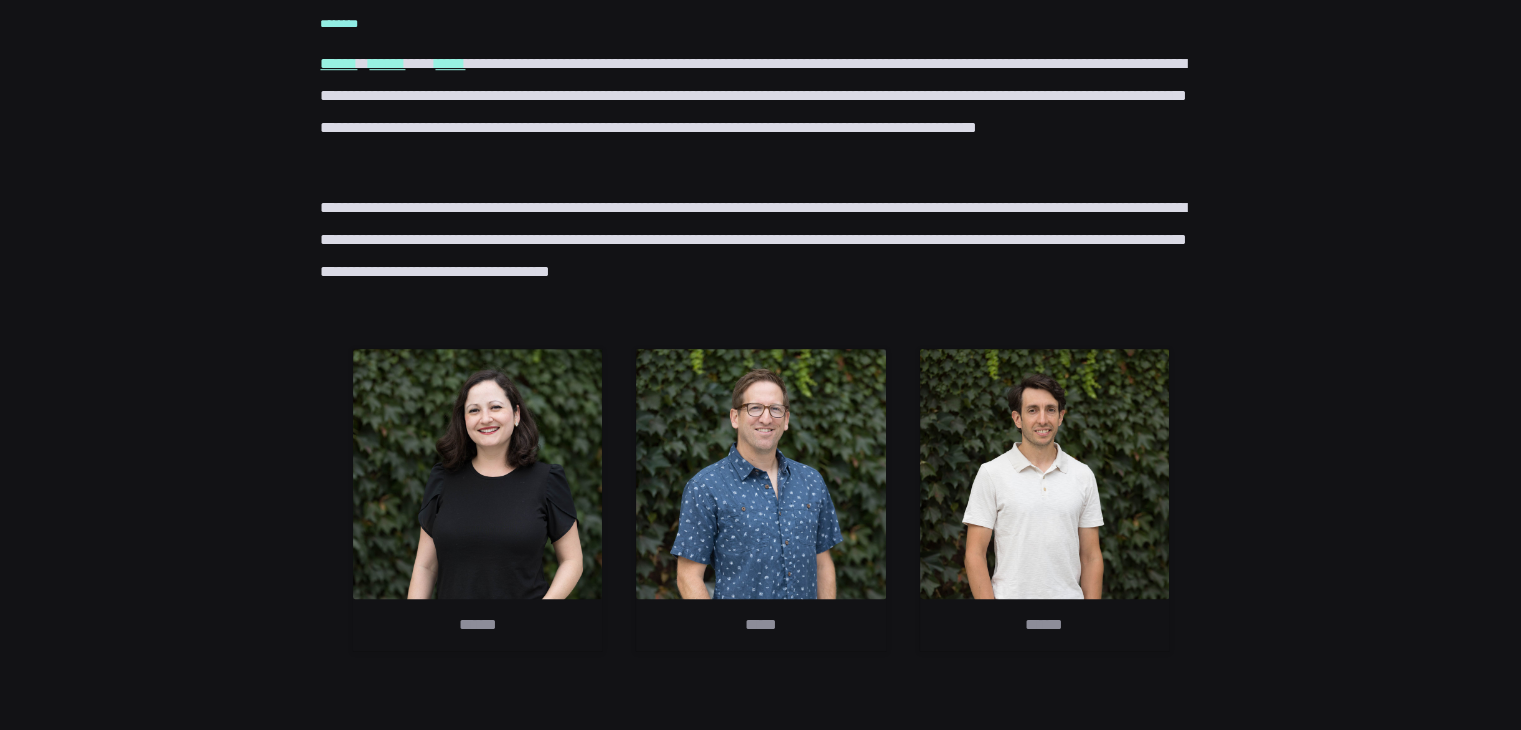 scroll, scrollTop: 1300, scrollLeft: 0, axis: vertical 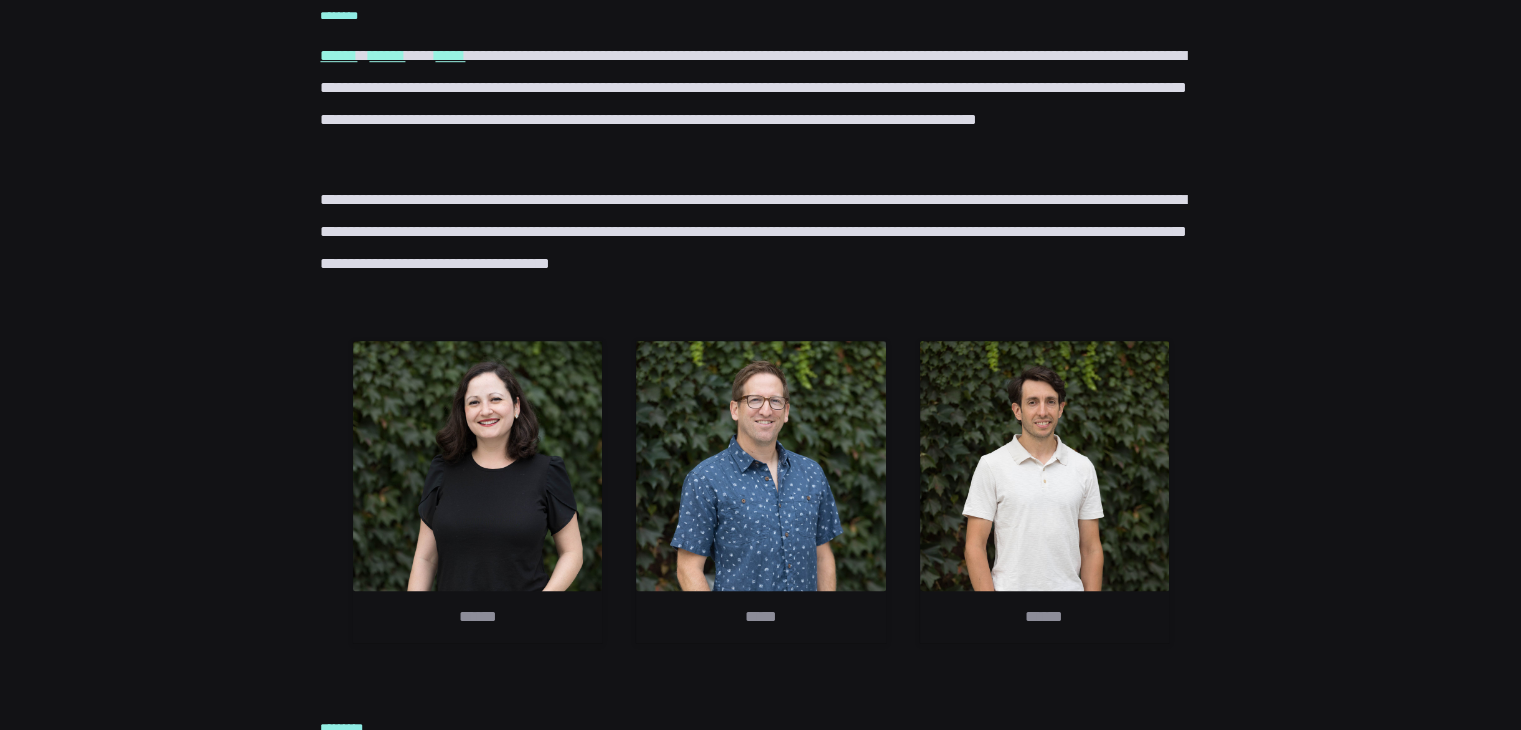 click on "*****" at bounding box center [760, 617] 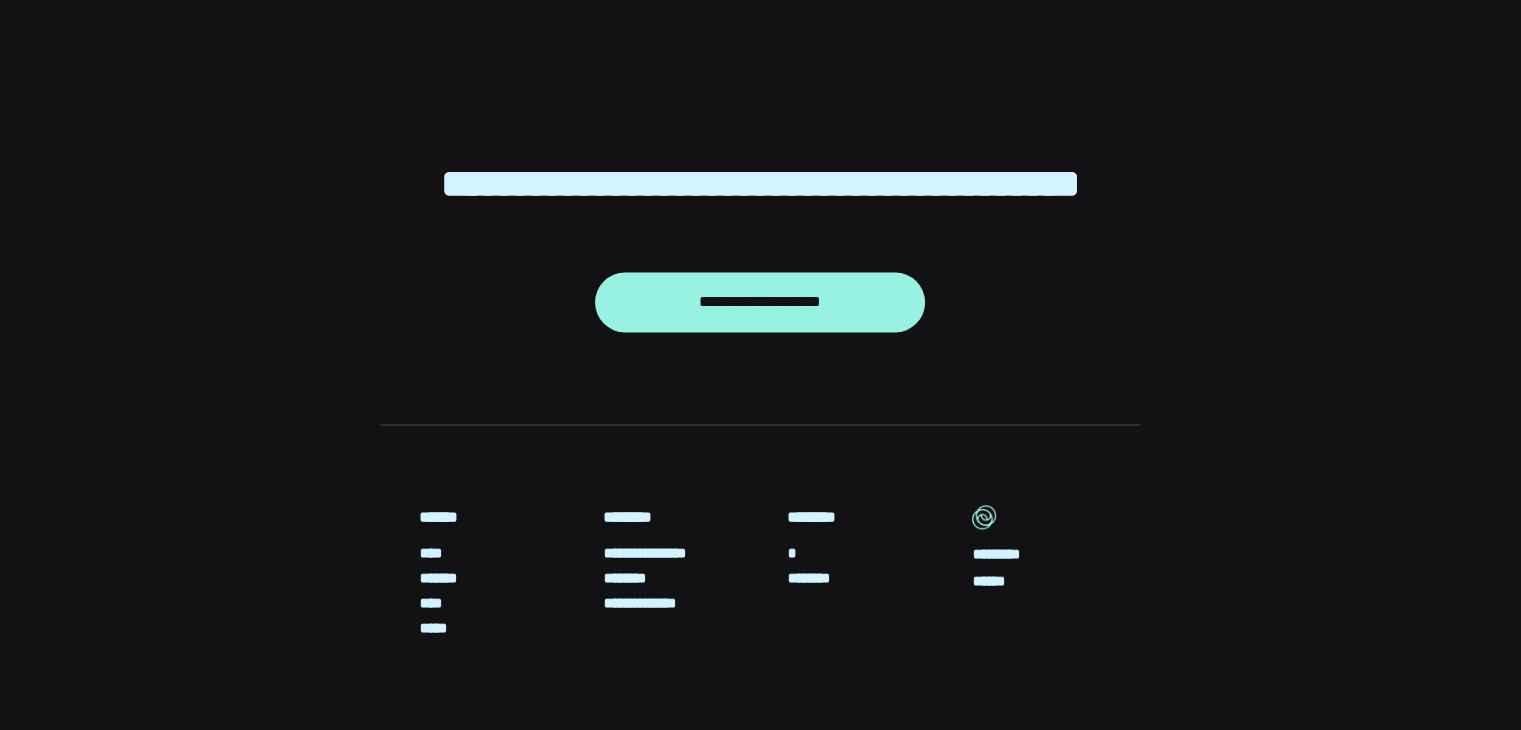 scroll, scrollTop: 2900, scrollLeft: 0, axis: vertical 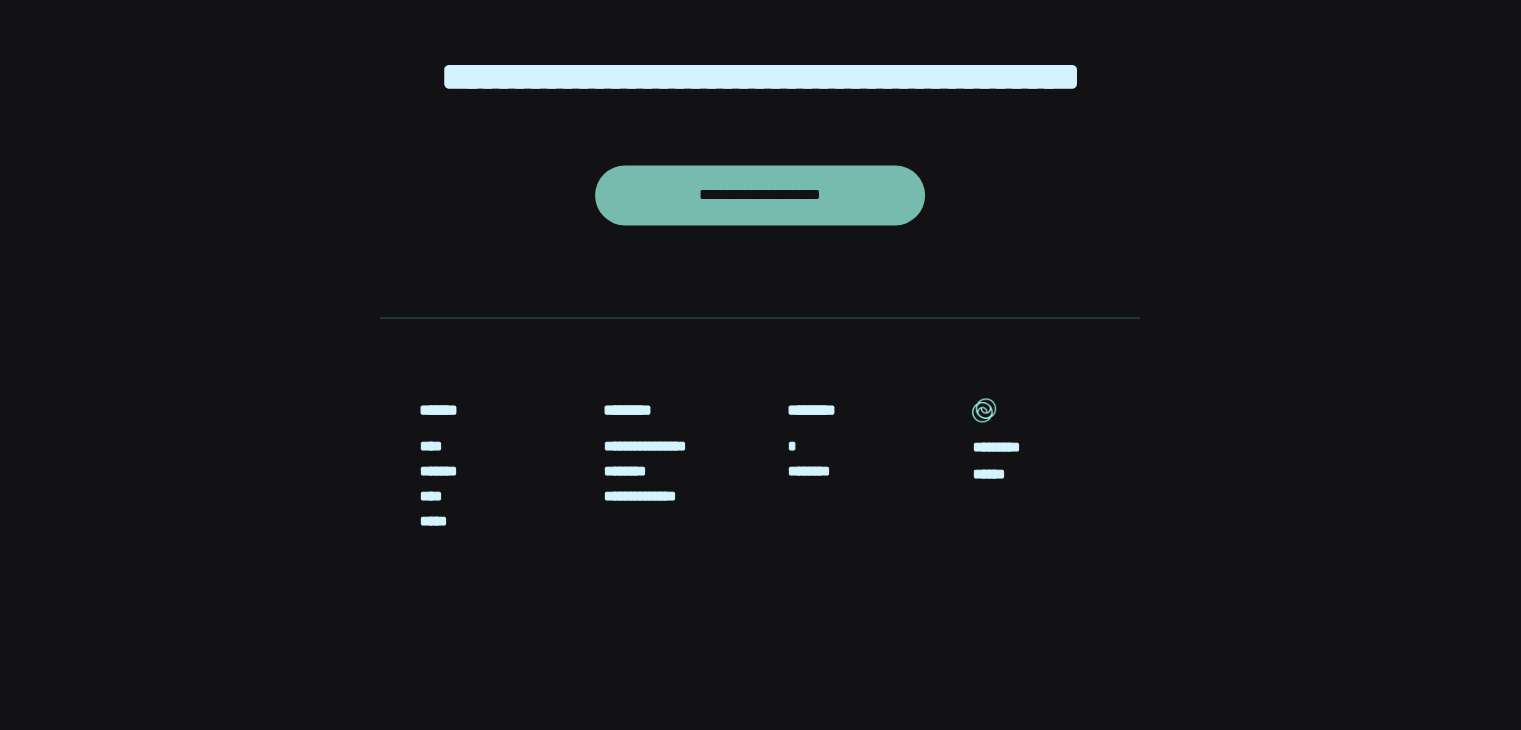 click on "**********" at bounding box center (760, 195) 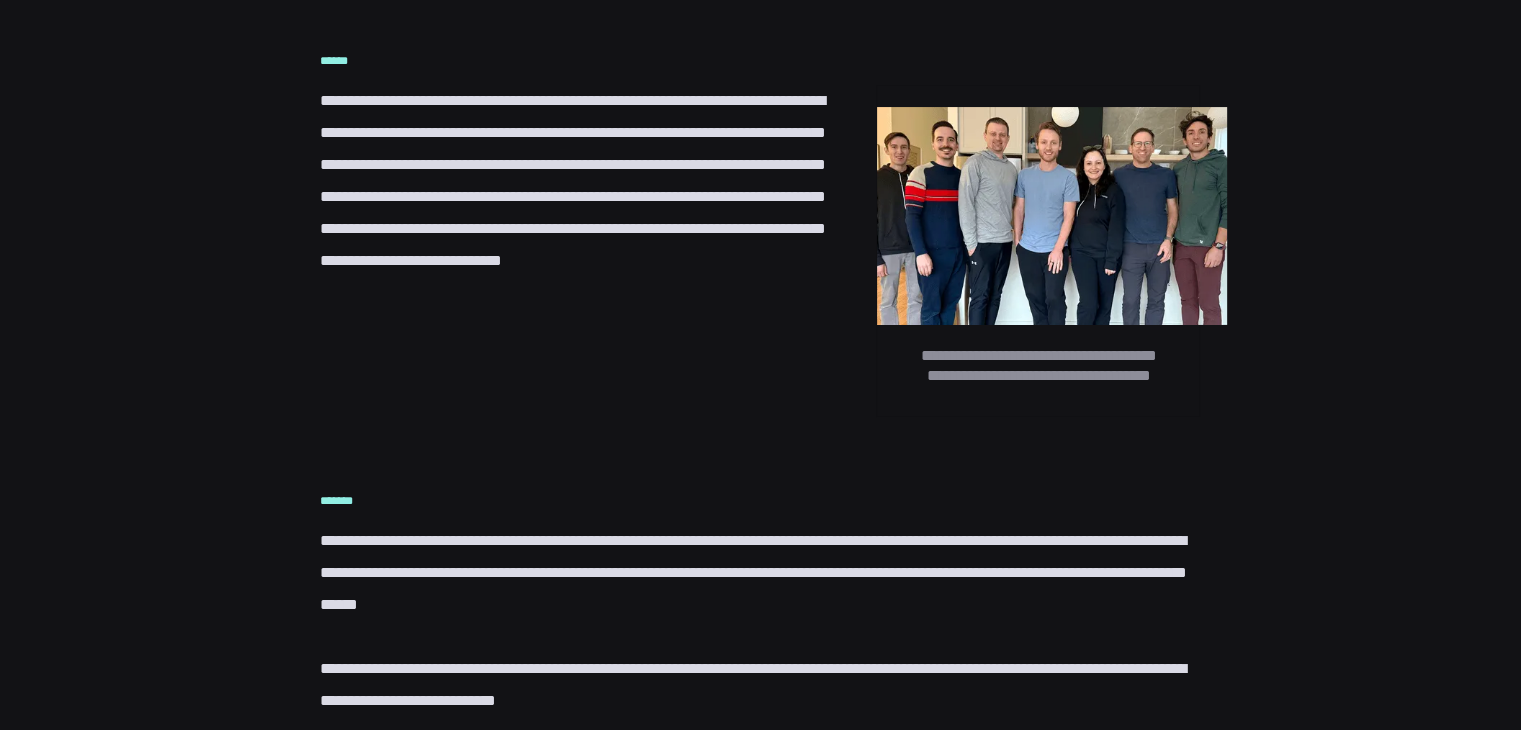 scroll, scrollTop: 0, scrollLeft: 0, axis: both 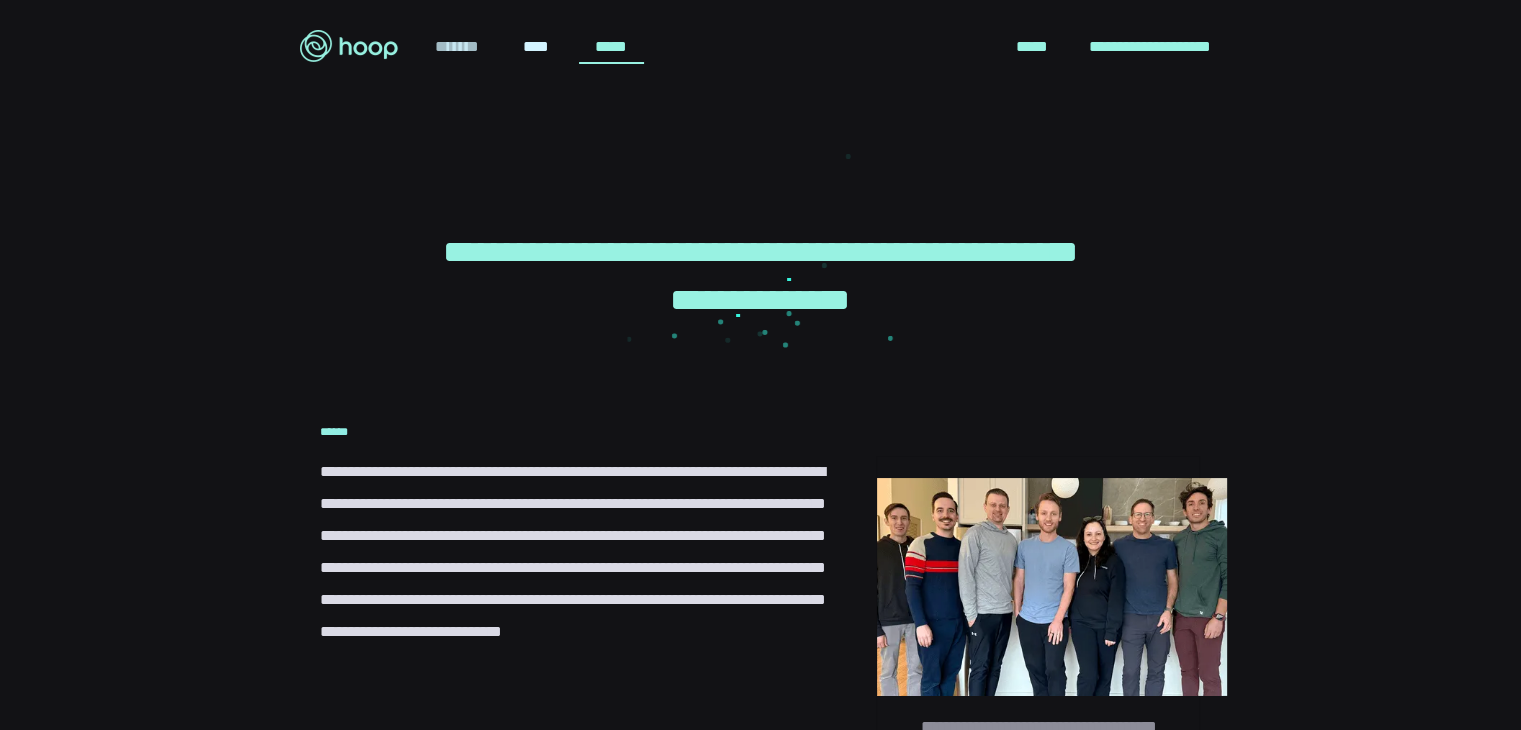 click on "*******" at bounding box center (456, 47) 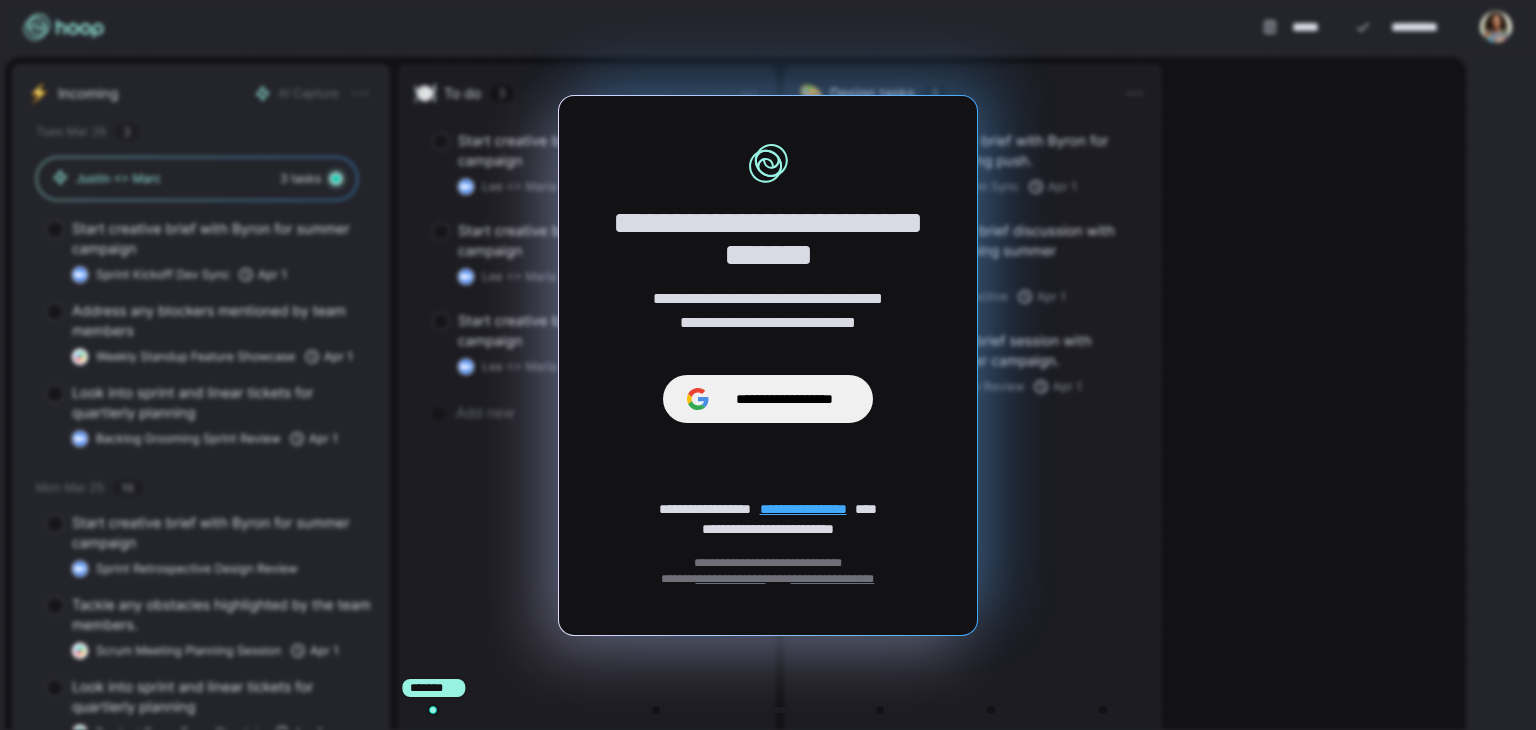 scroll, scrollTop: 0, scrollLeft: 0, axis: both 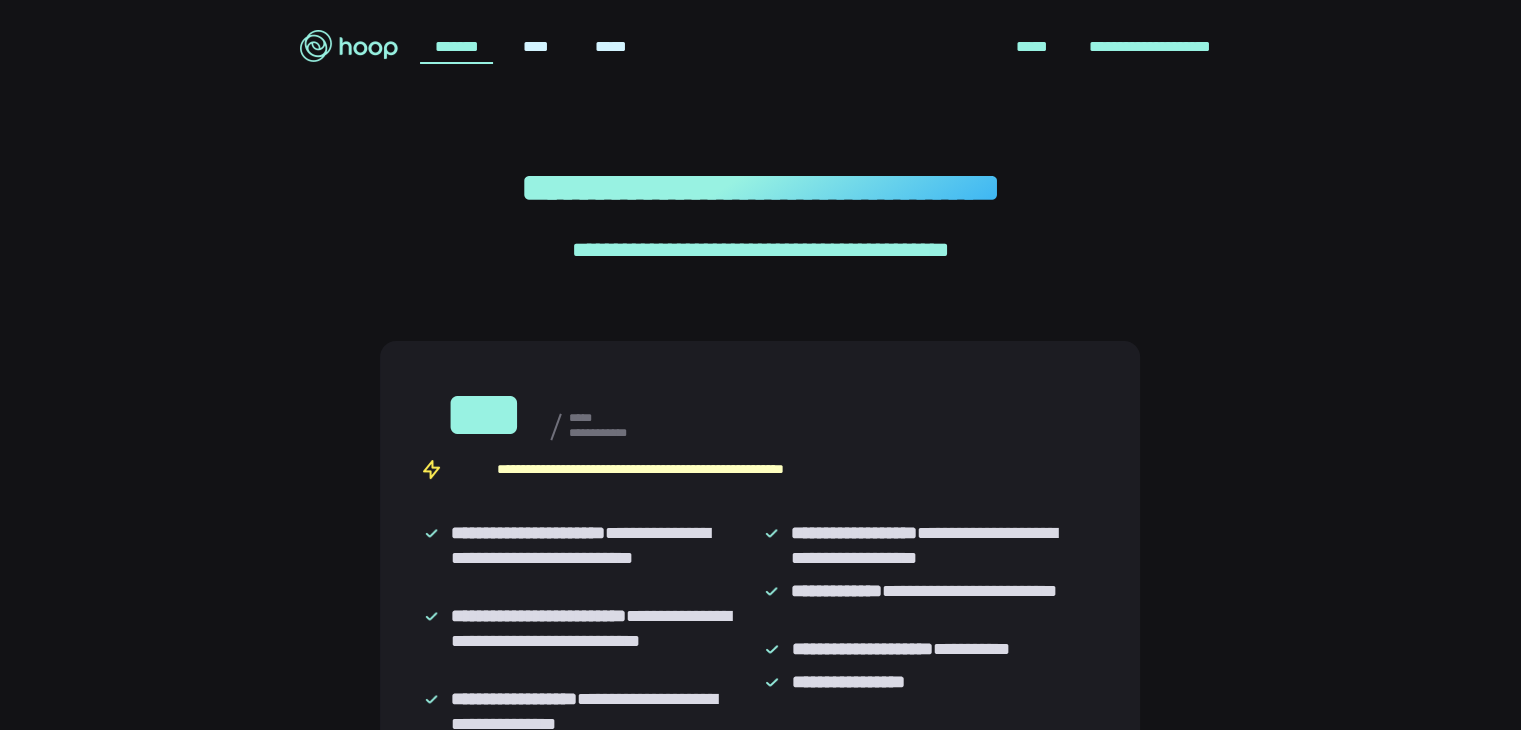 click at bounding box center [349, 46] 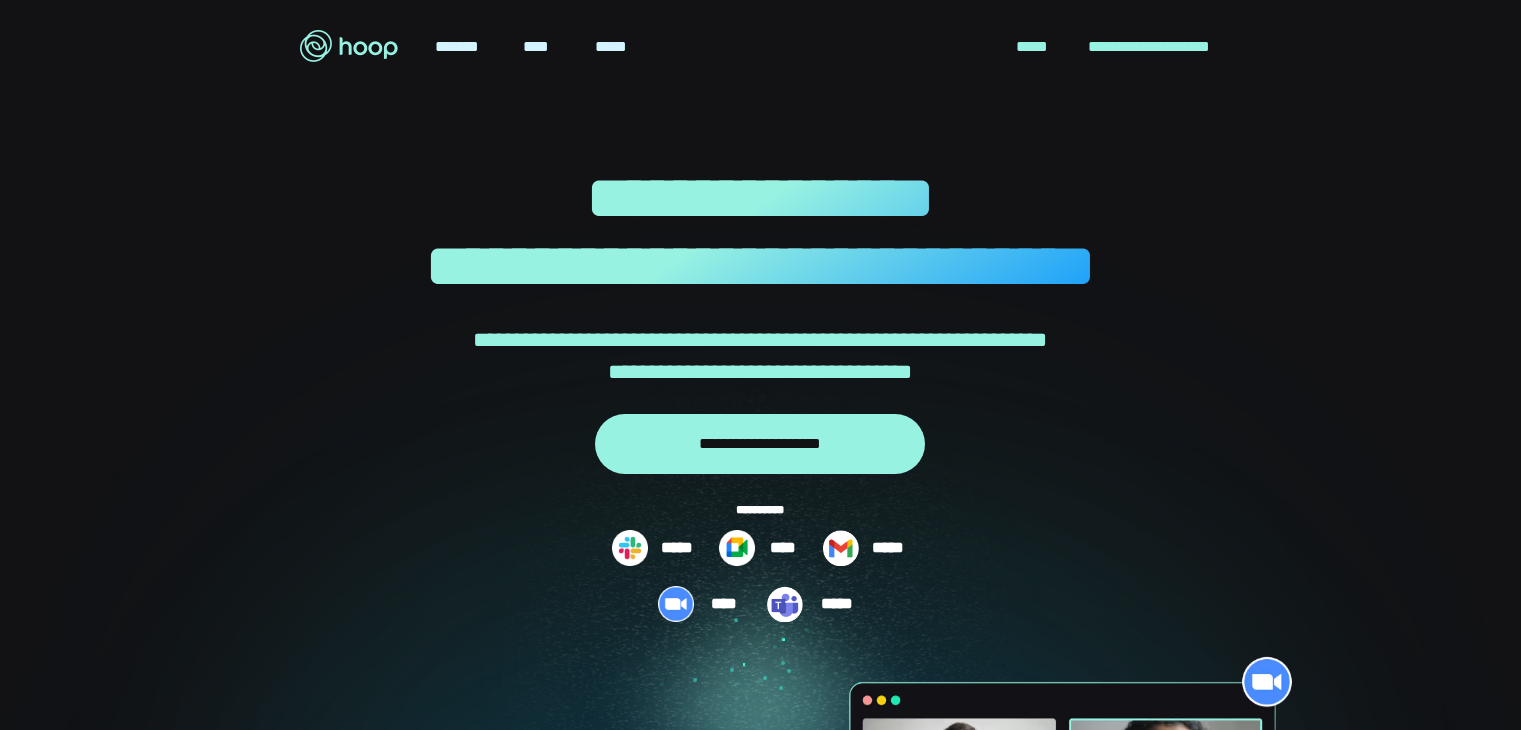 scroll, scrollTop: 0, scrollLeft: 0, axis: both 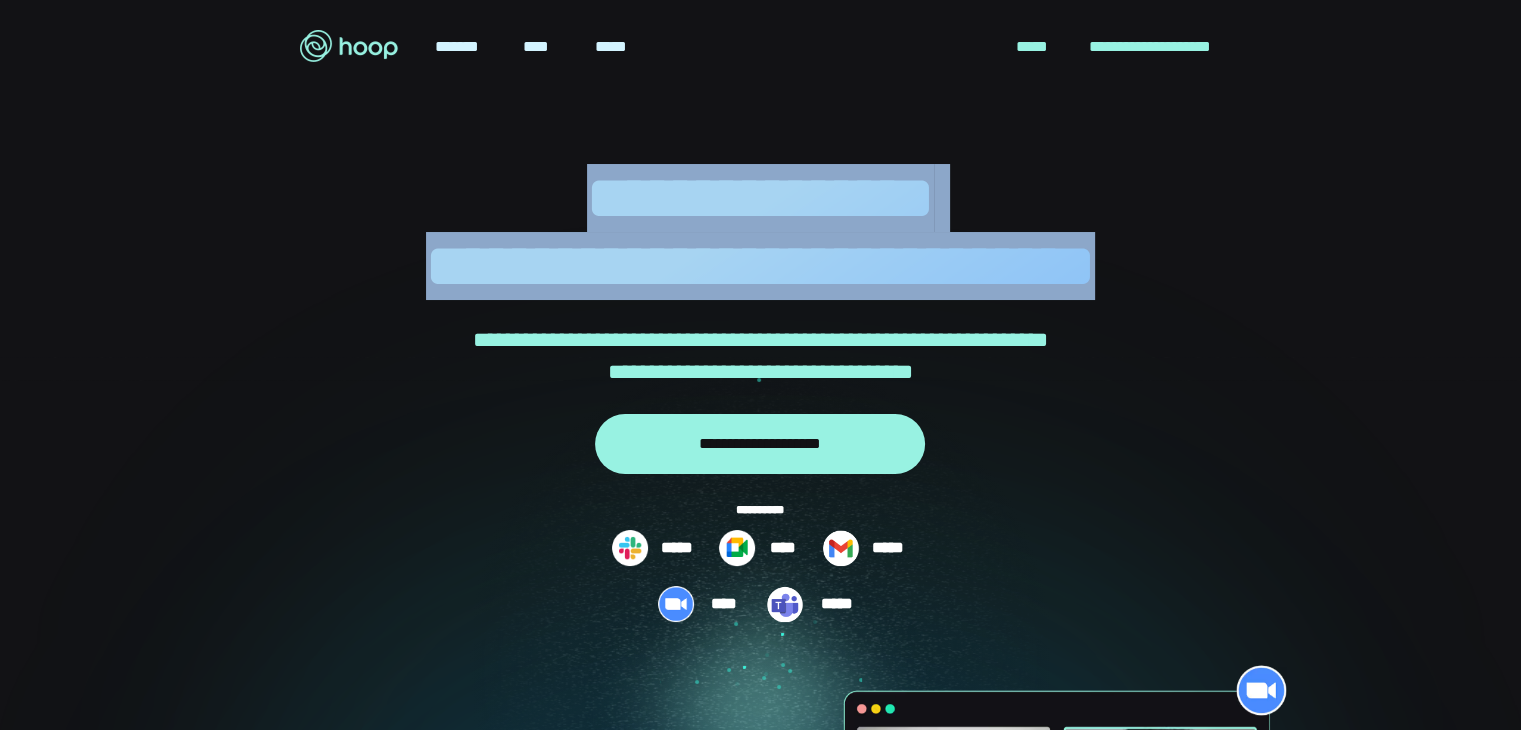 drag, startPoint x: 529, startPoint y: 171, endPoint x: 1321, endPoint y: 255, distance: 796.4421 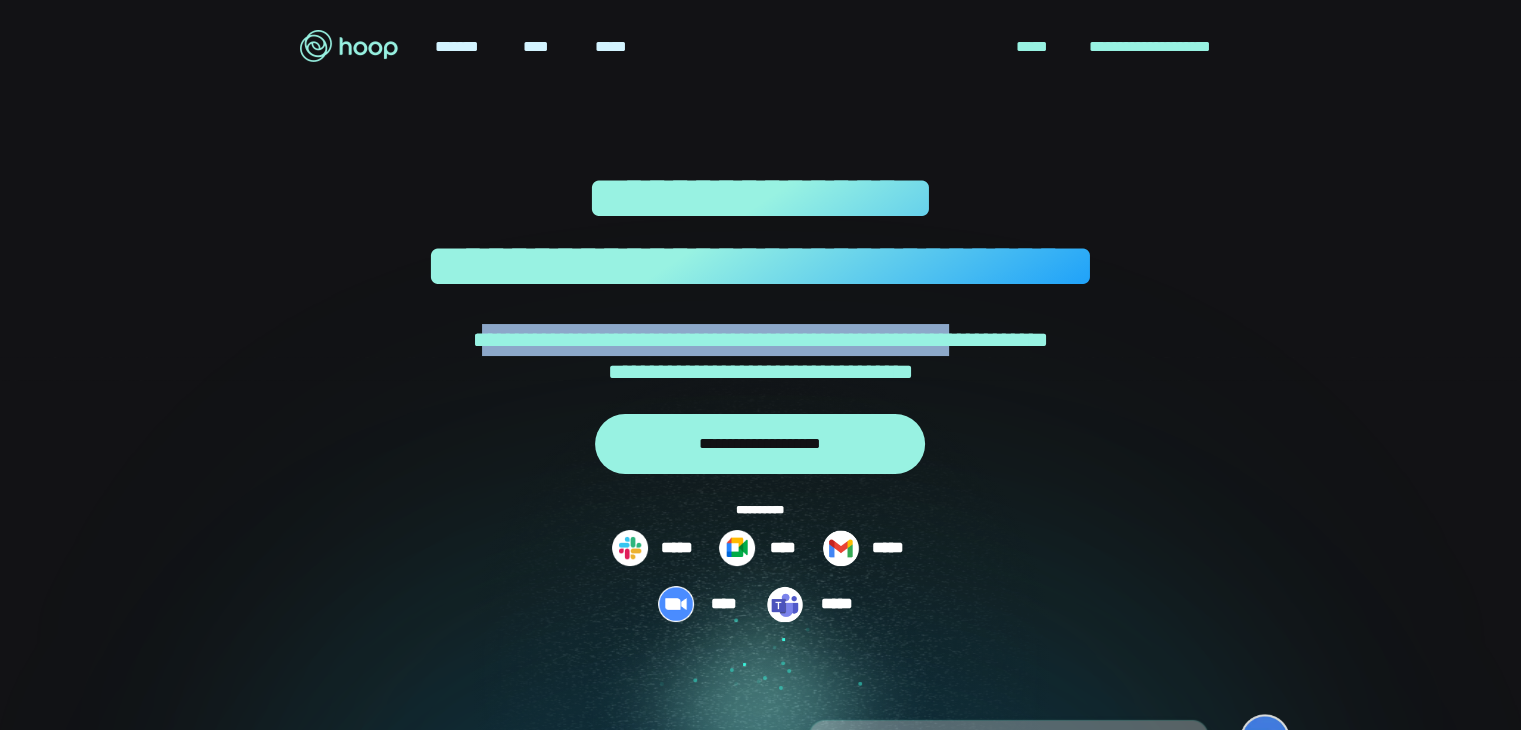 drag, startPoint x: 494, startPoint y: 328, endPoint x: 1065, endPoint y: 351, distance: 571.463 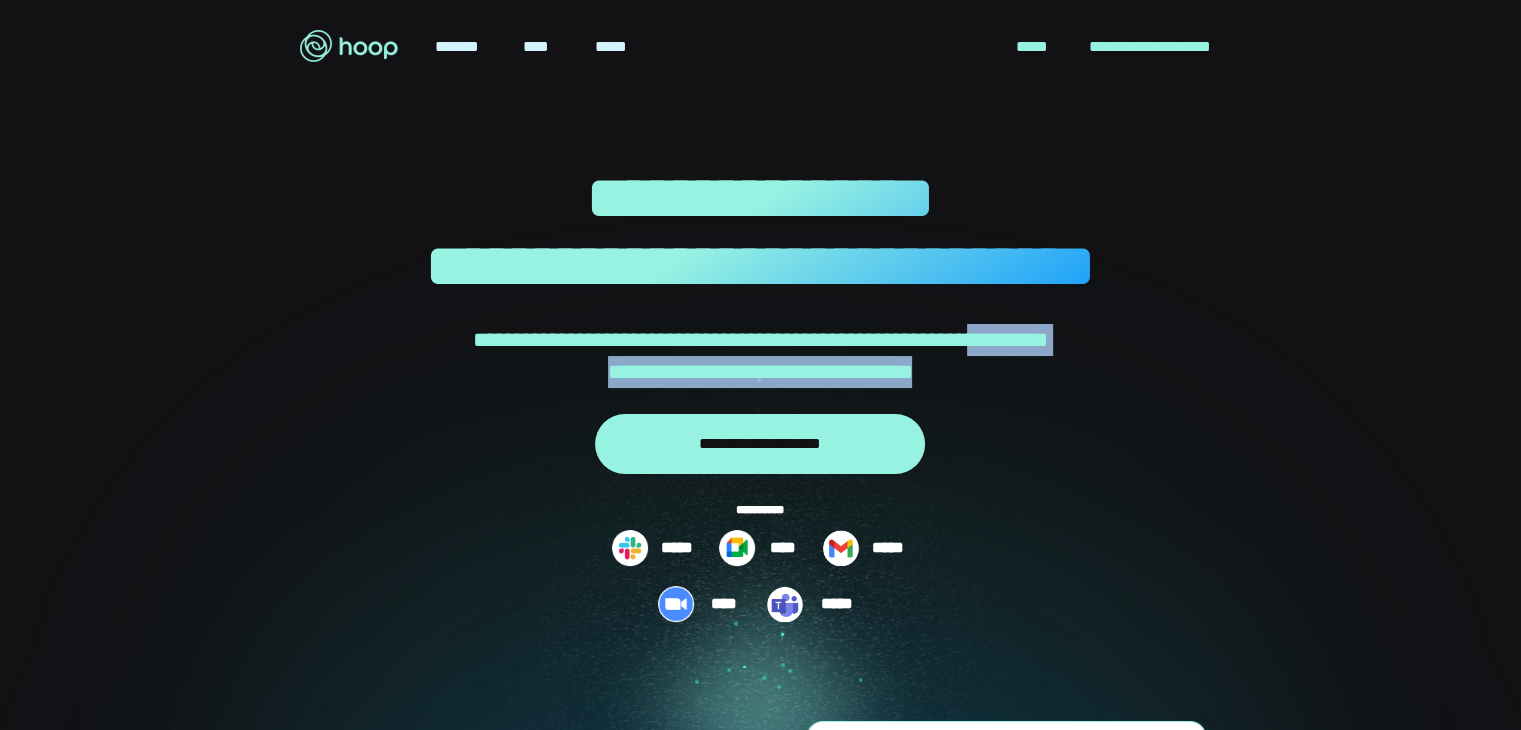 drag, startPoint x: 544, startPoint y: 376, endPoint x: 1064, endPoint y: 382, distance: 520.0346 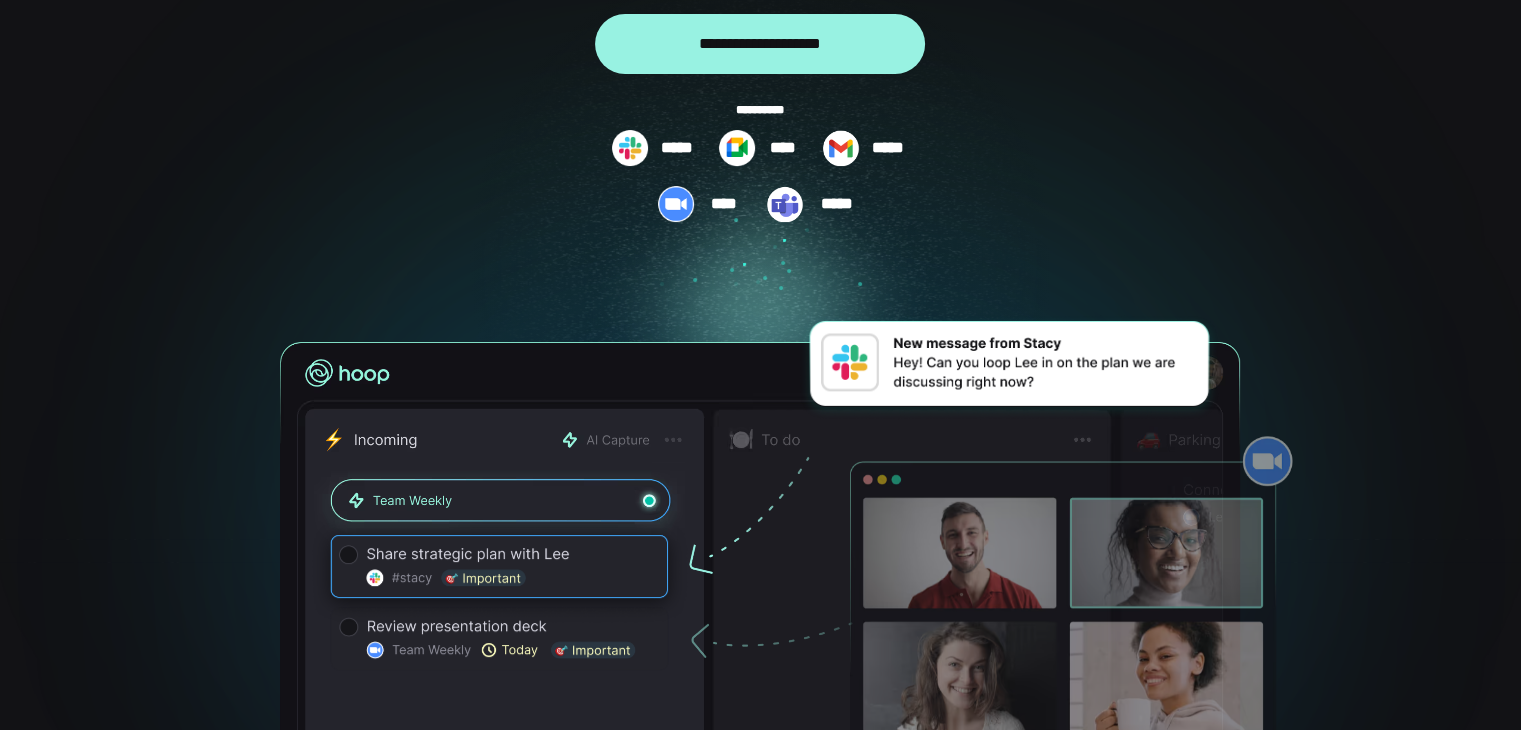 scroll, scrollTop: 0, scrollLeft: 0, axis: both 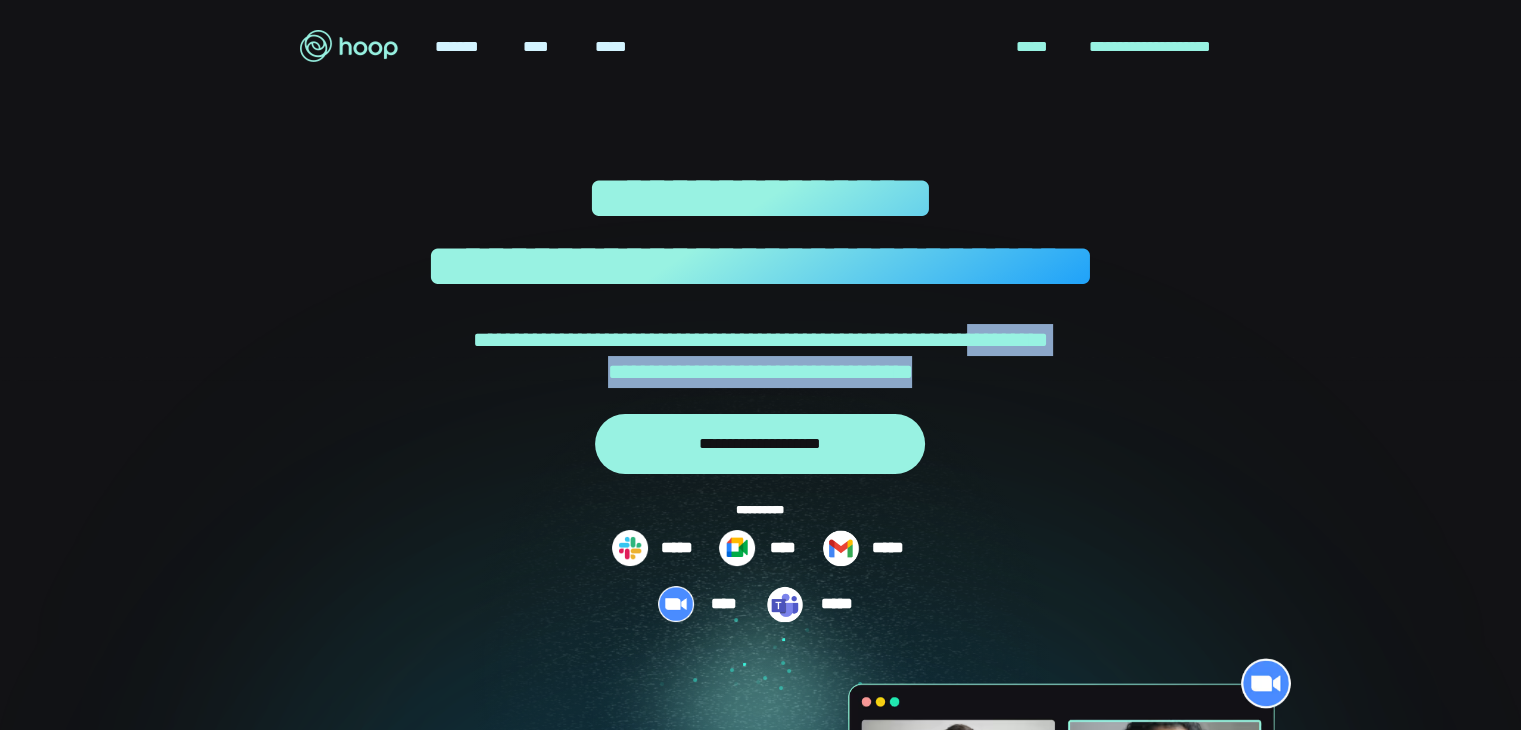 click on "**********" at bounding box center (760, 623) 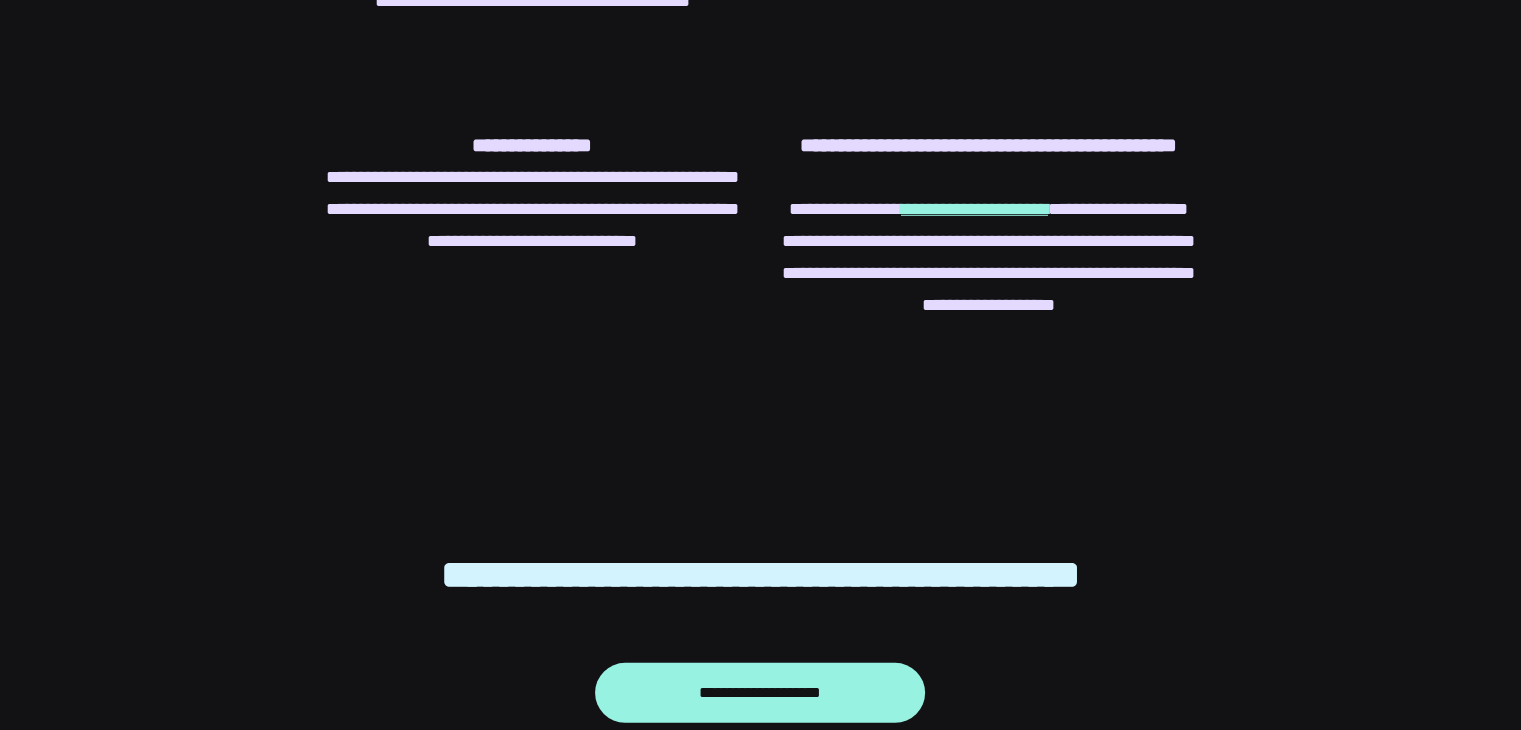 scroll, scrollTop: 5900, scrollLeft: 0, axis: vertical 